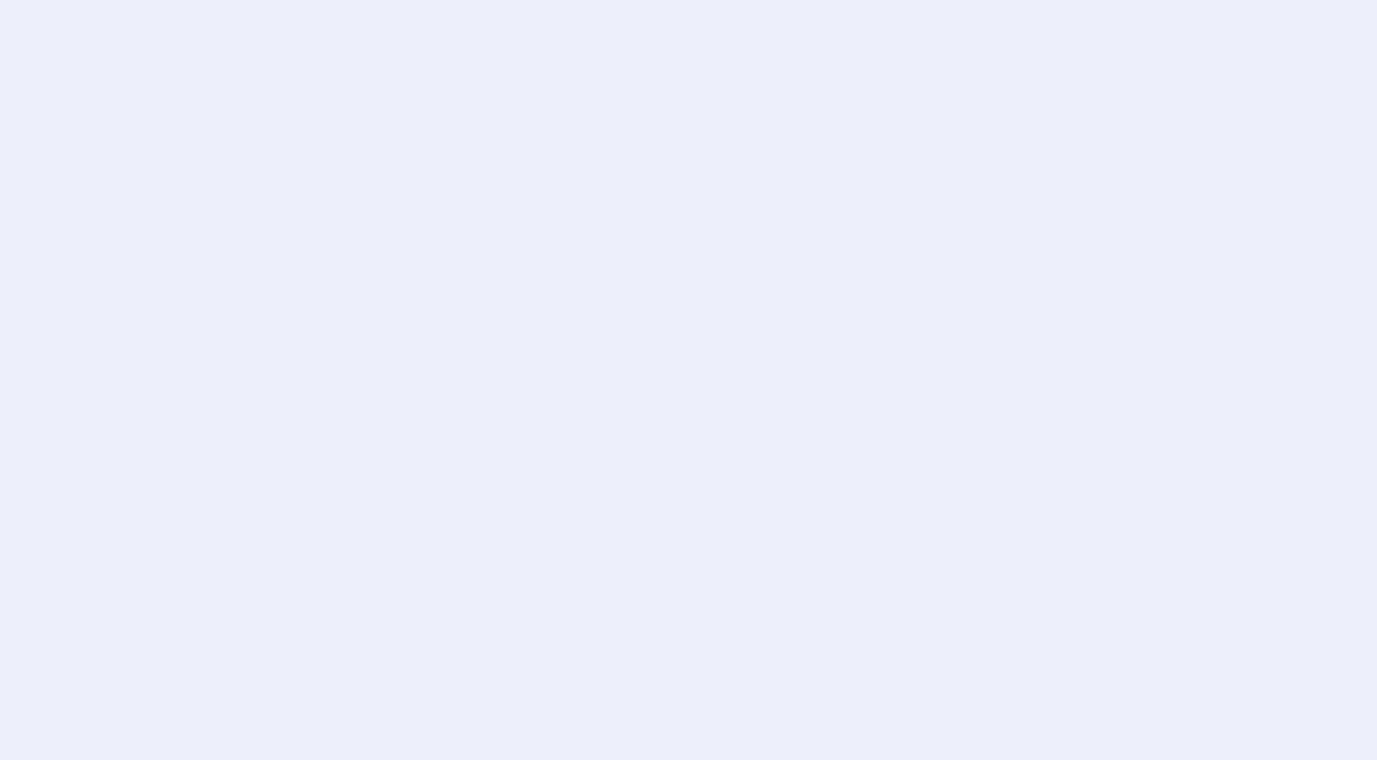 scroll, scrollTop: 0, scrollLeft: 0, axis: both 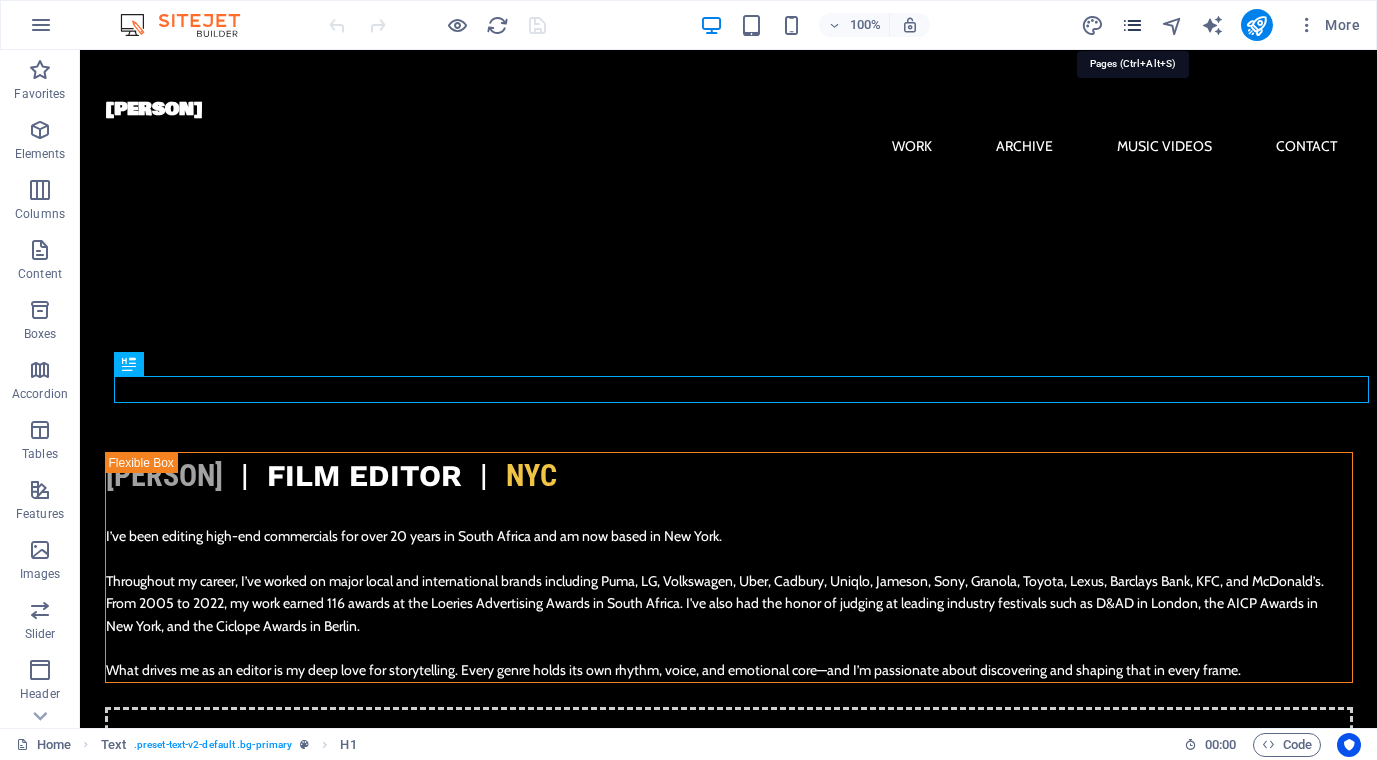 click at bounding box center [1132, 25] 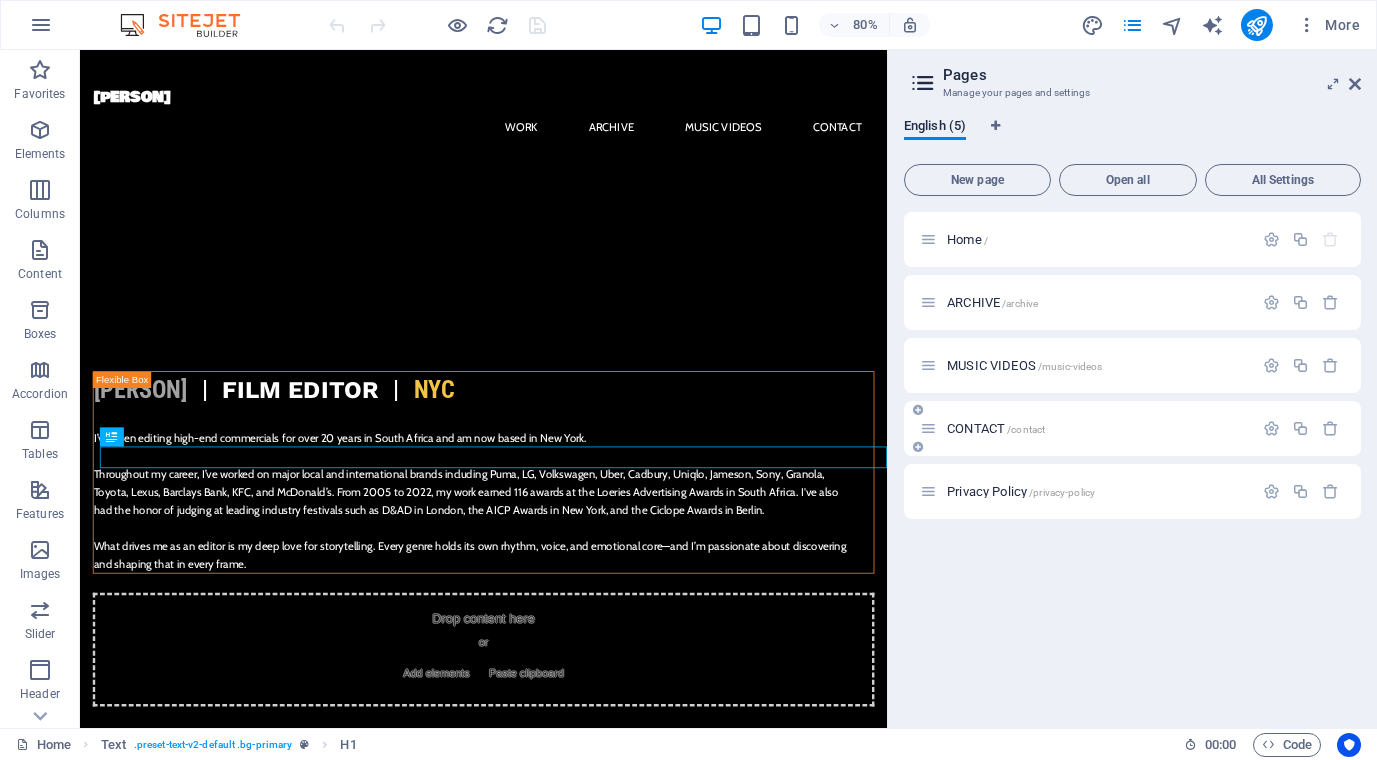 click on "CONTACT /contact" at bounding box center [996, 428] 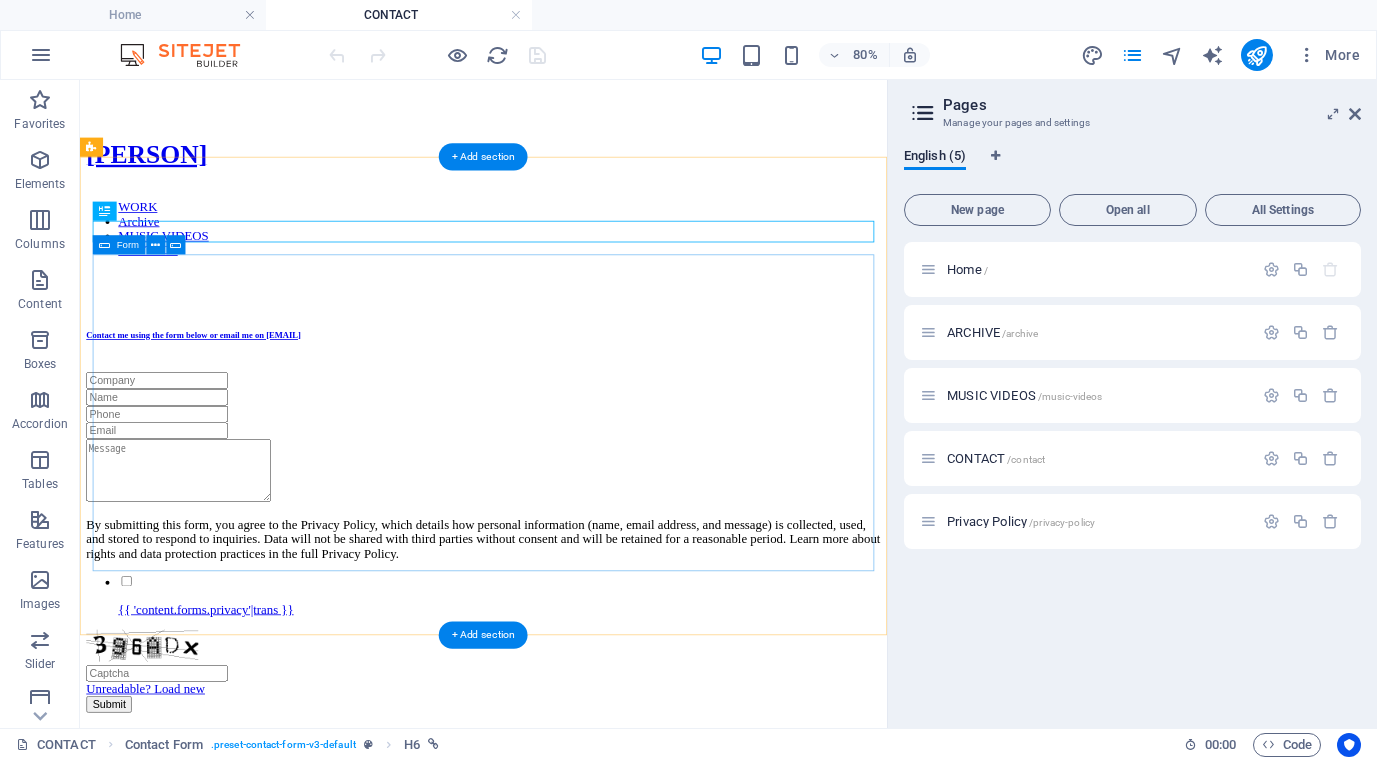 scroll, scrollTop: 0, scrollLeft: 0, axis: both 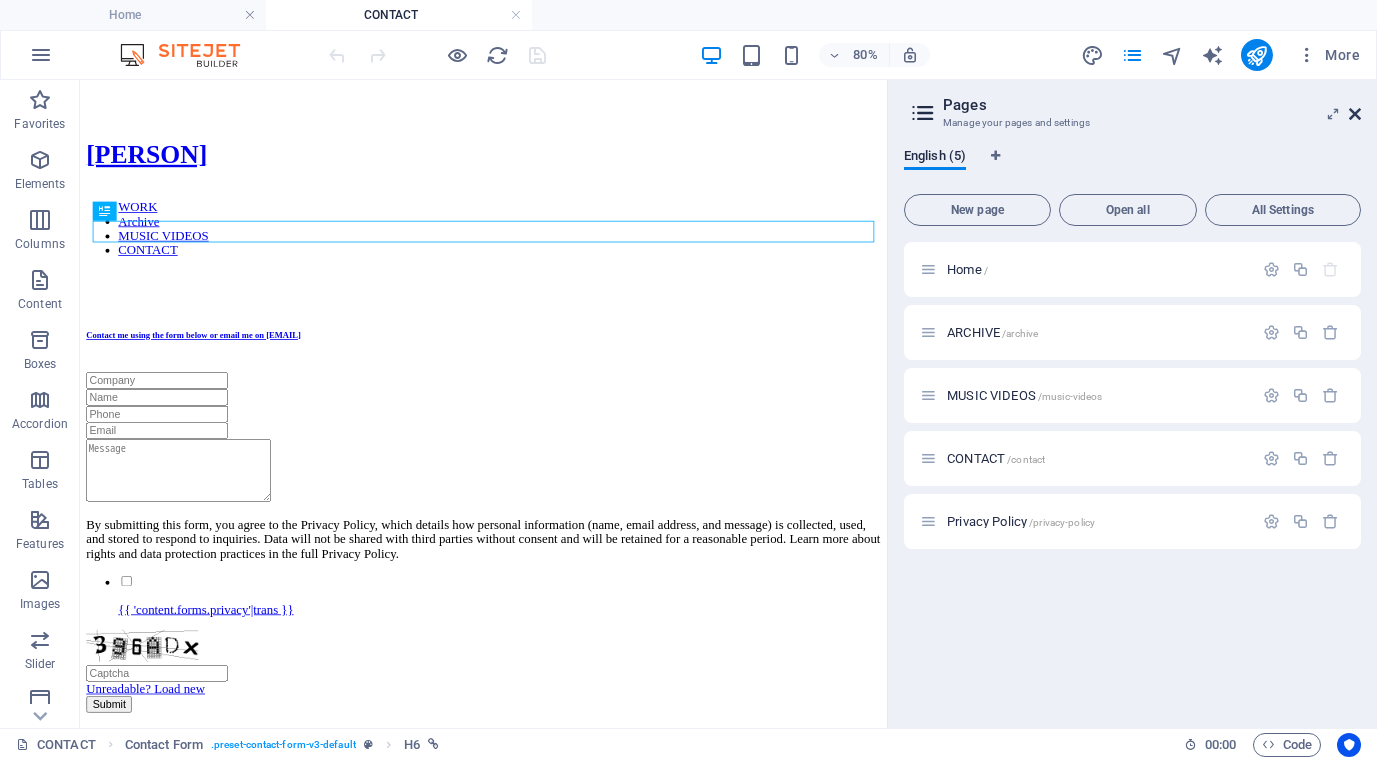 click at bounding box center [1355, 114] 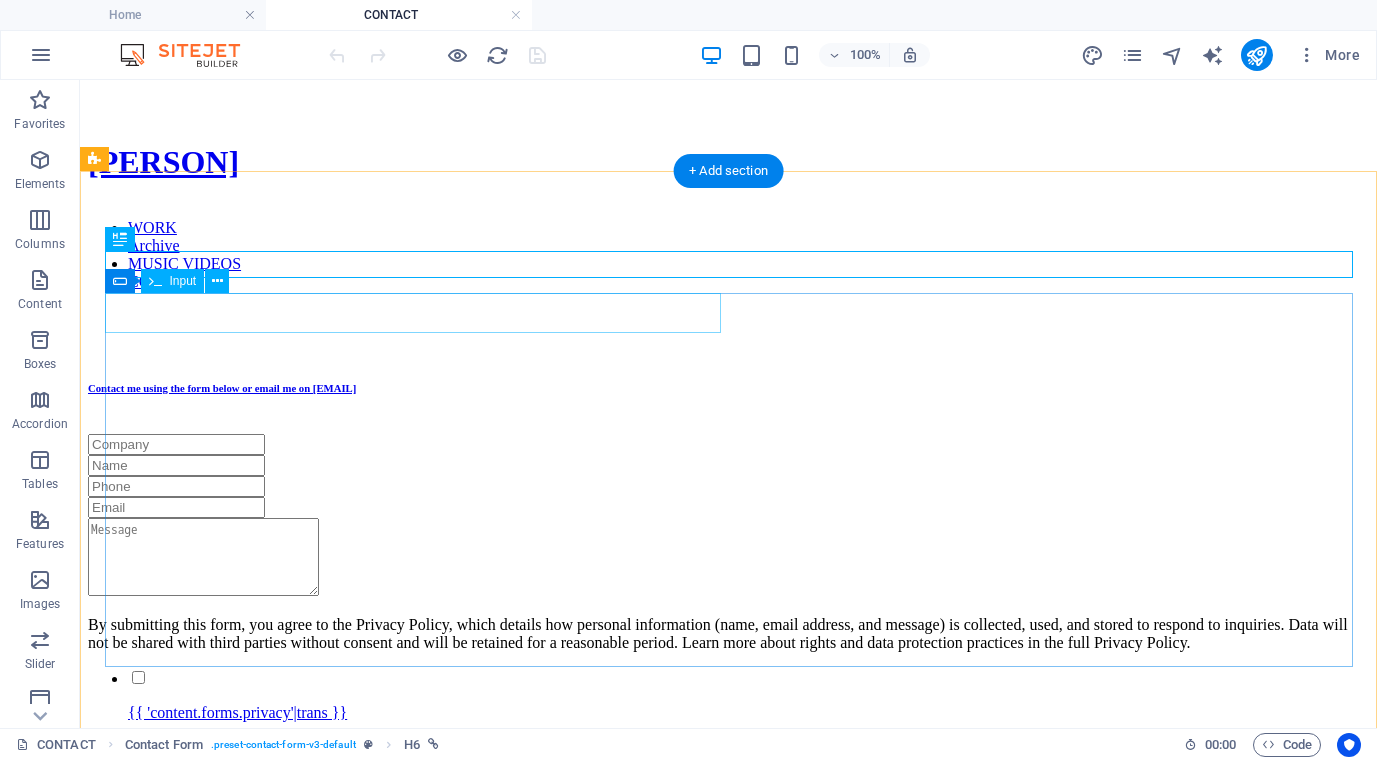 click at bounding box center (728, 444) 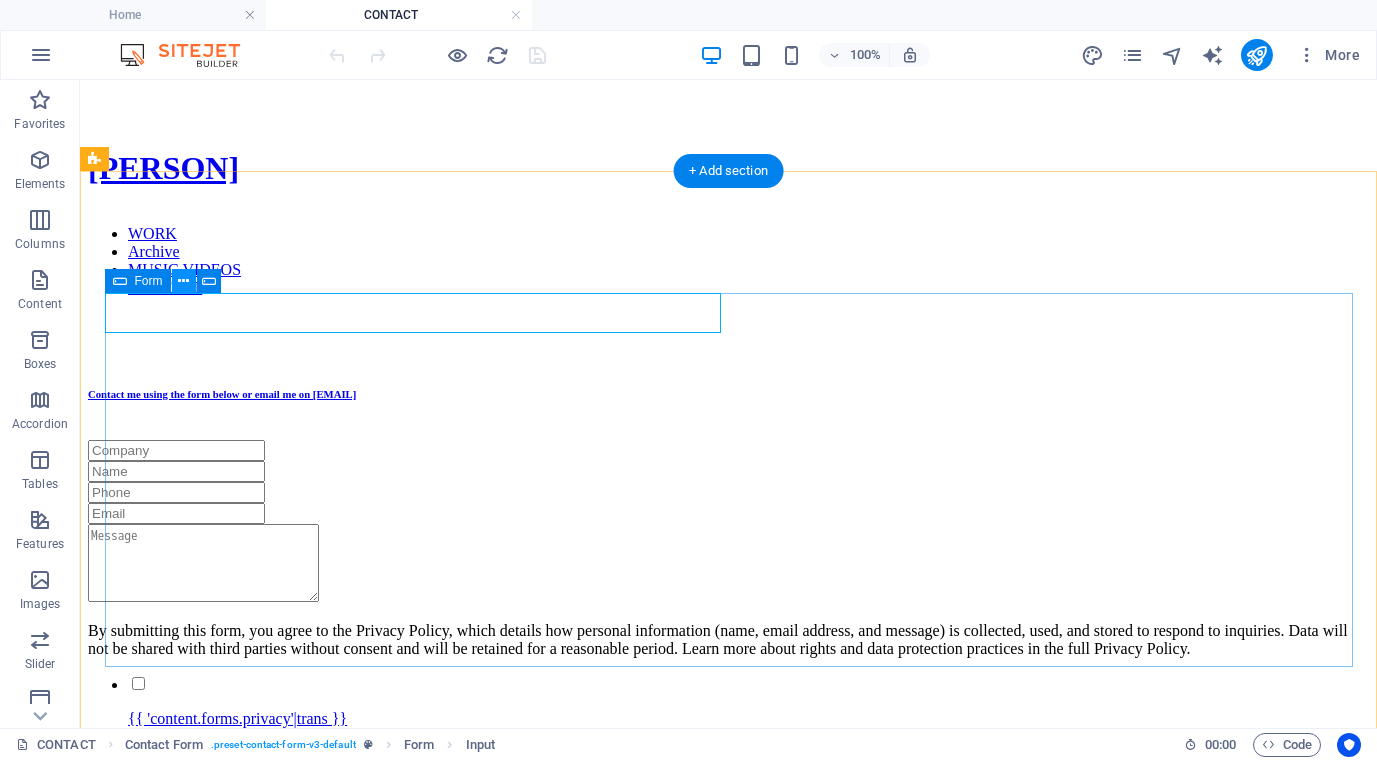 click at bounding box center [183, 281] 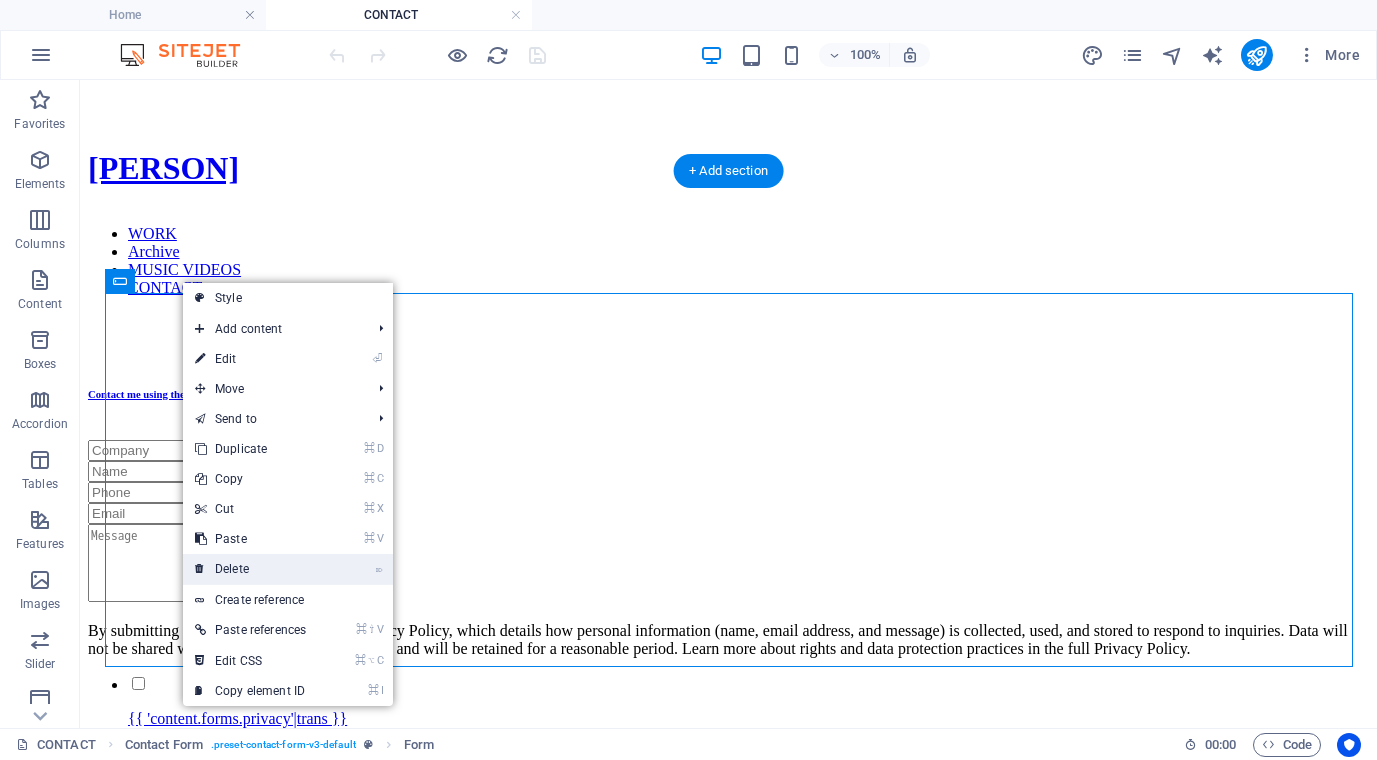 click on "⌦  Delete" at bounding box center [250, 569] 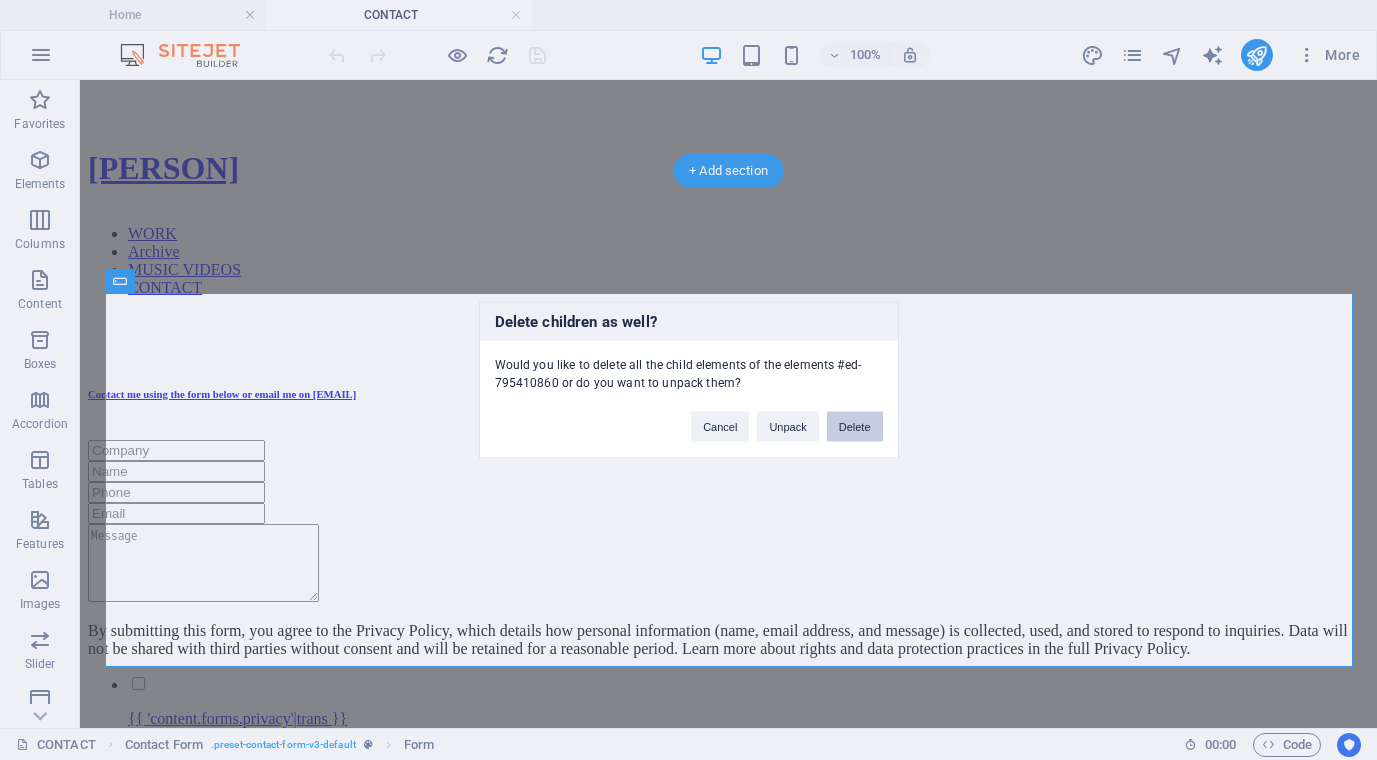 click on "Delete" at bounding box center (855, 427) 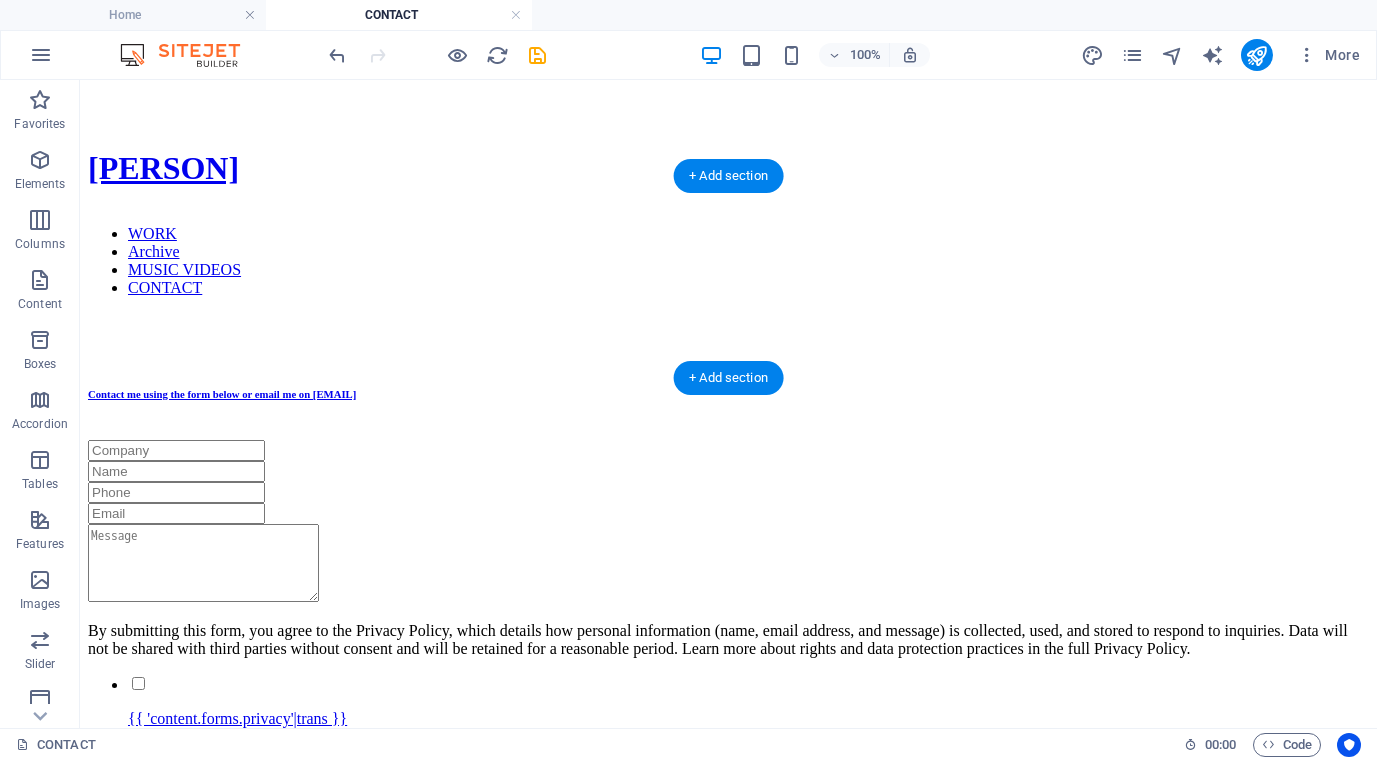 scroll, scrollTop: 0, scrollLeft: 0, axis: both 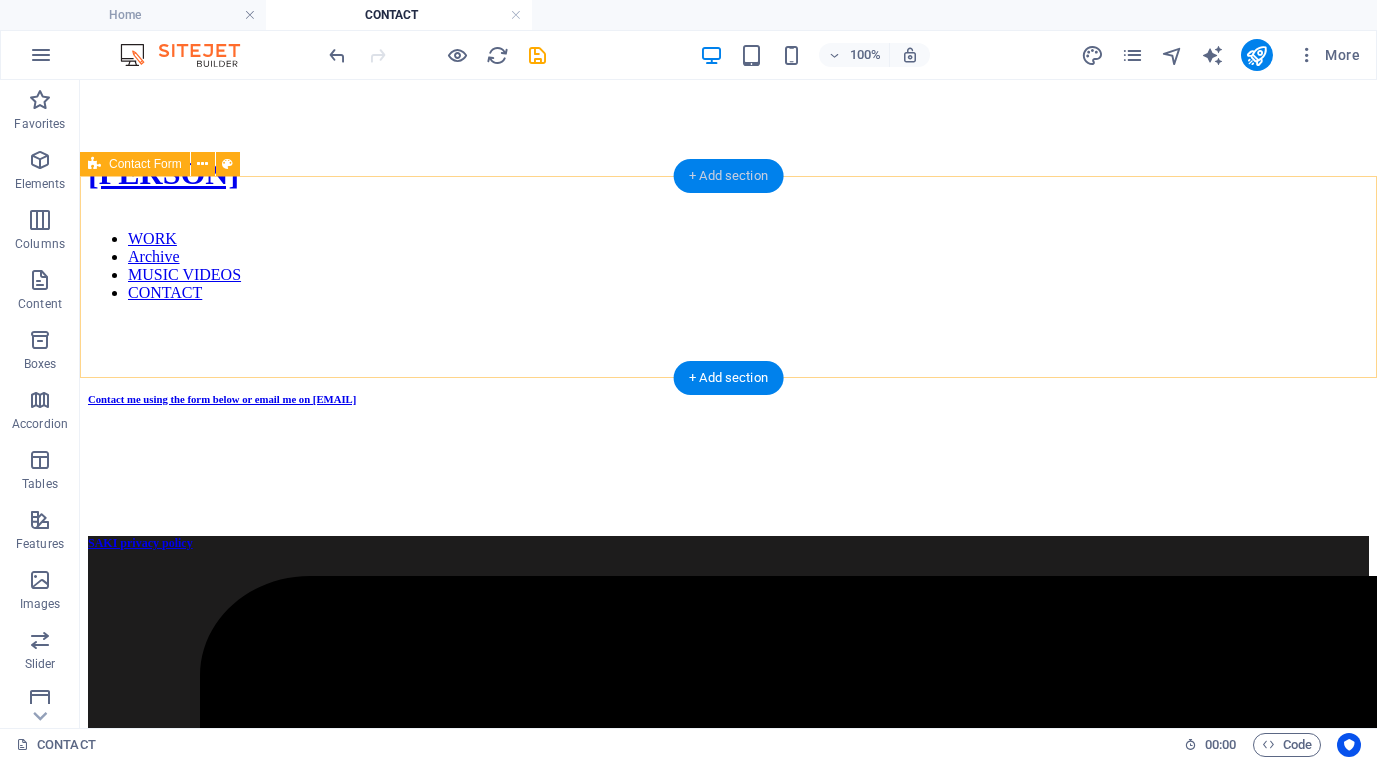 click on "+ Add section" at bounding box center [728, 176] 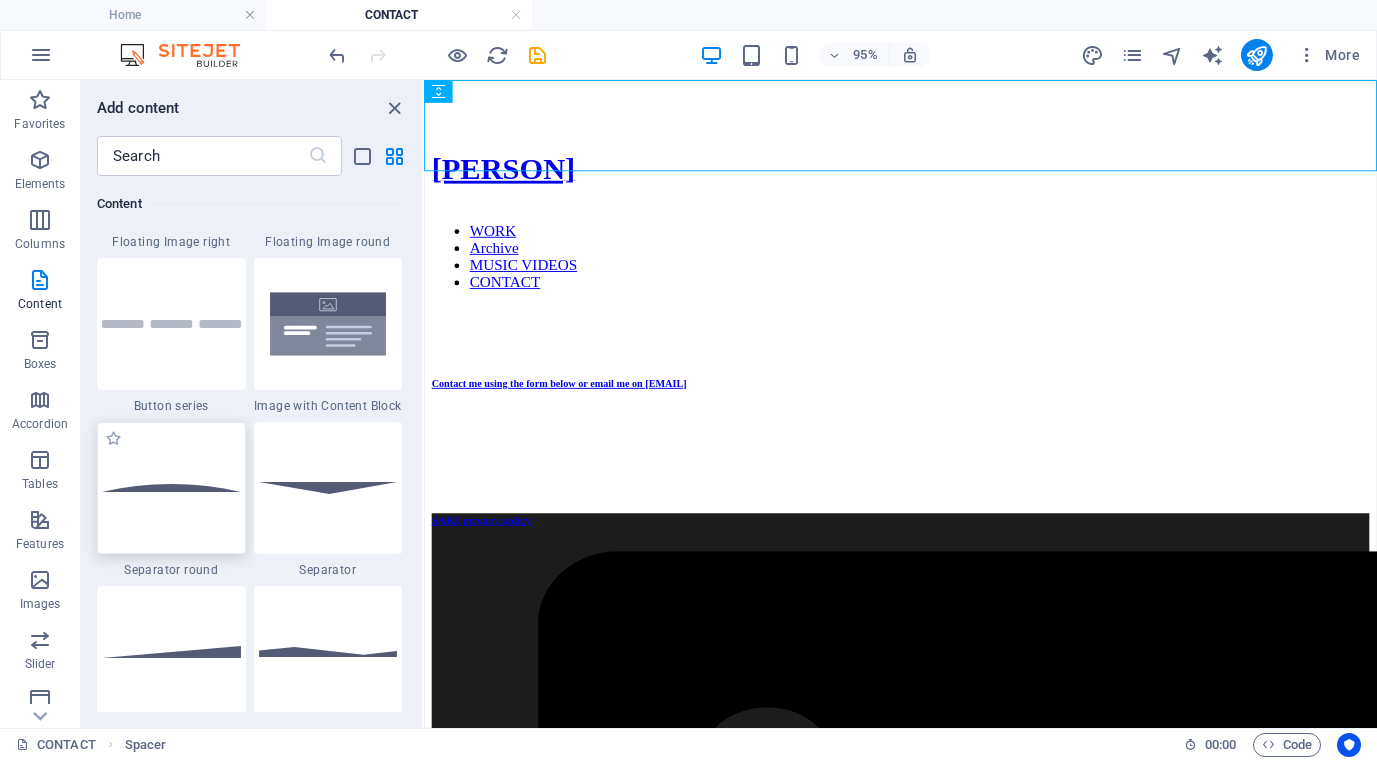 scroll, scrollTop: 4795, scrollLeft: 0, axis: vertical 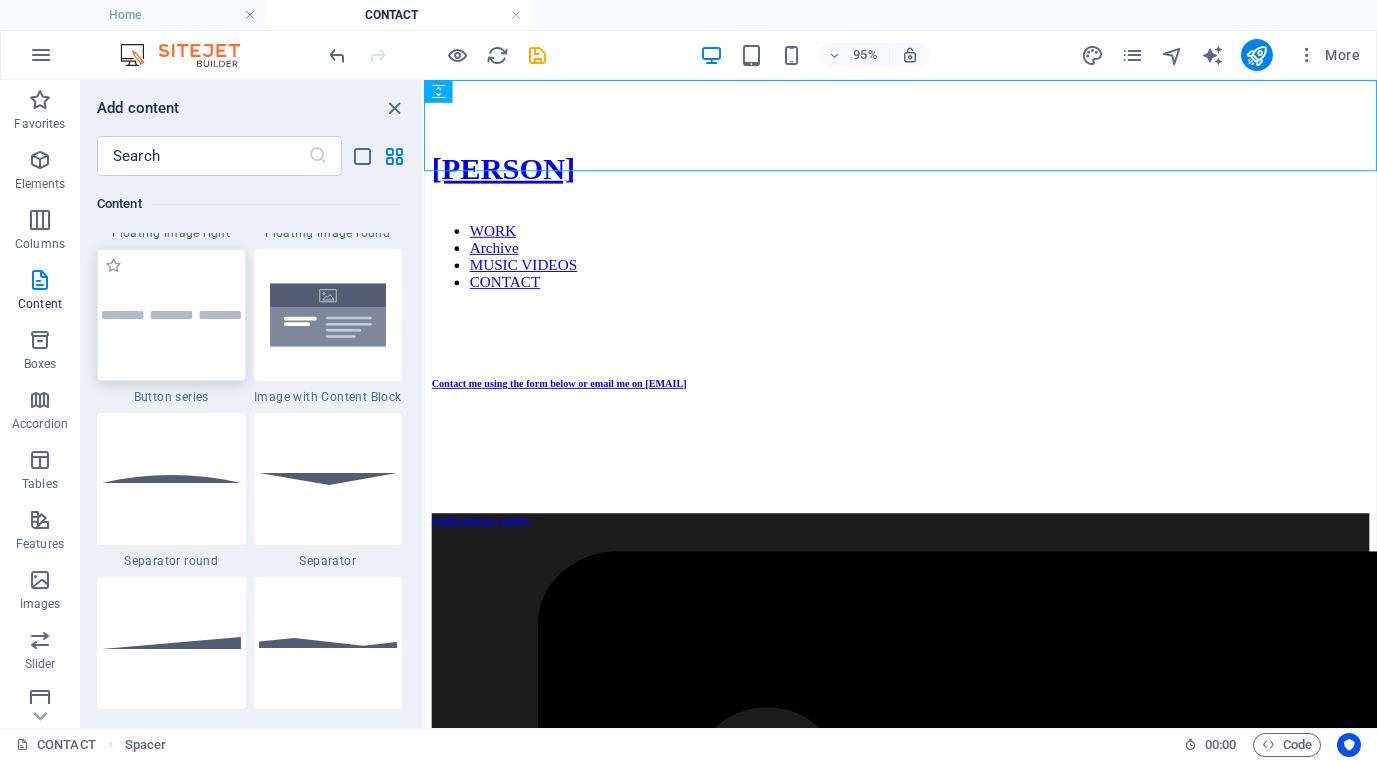 click at bounding box center (171, 315) 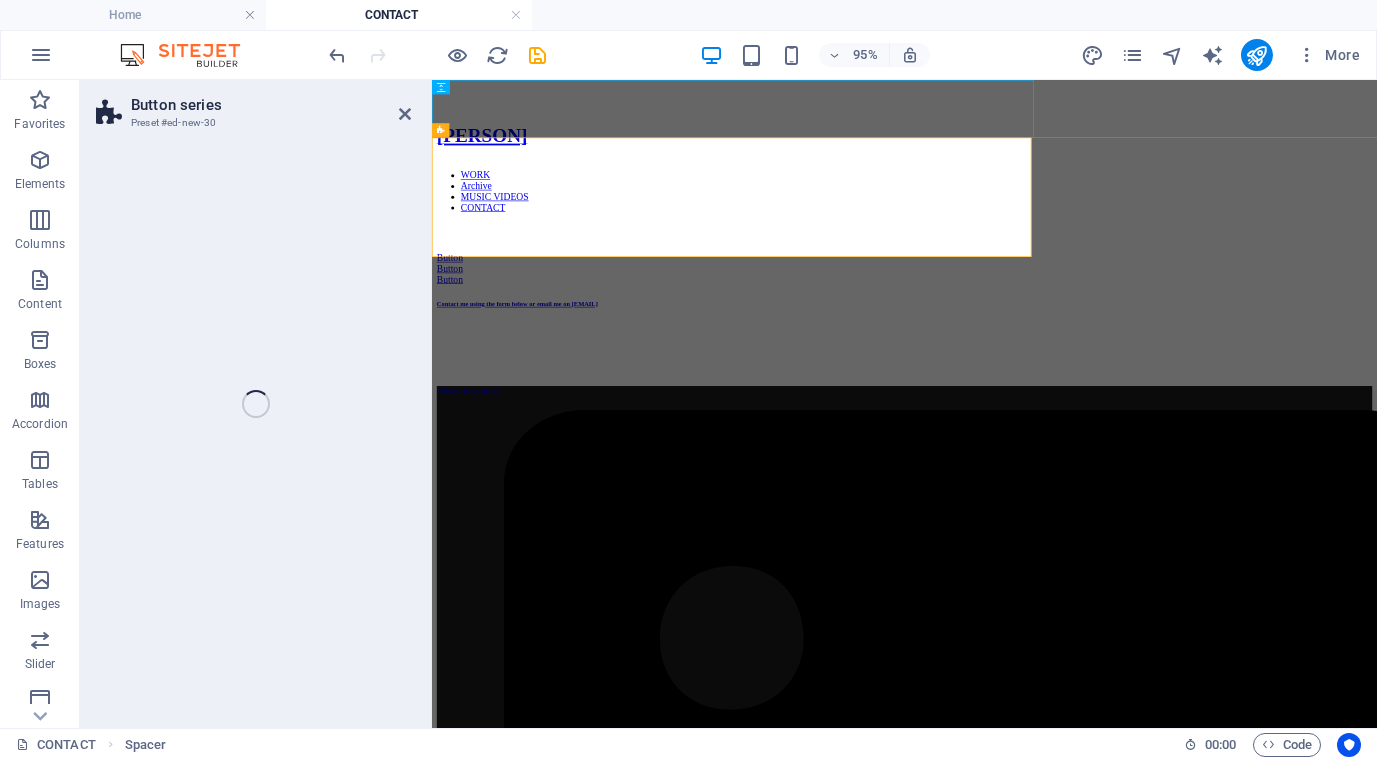select on "rem" 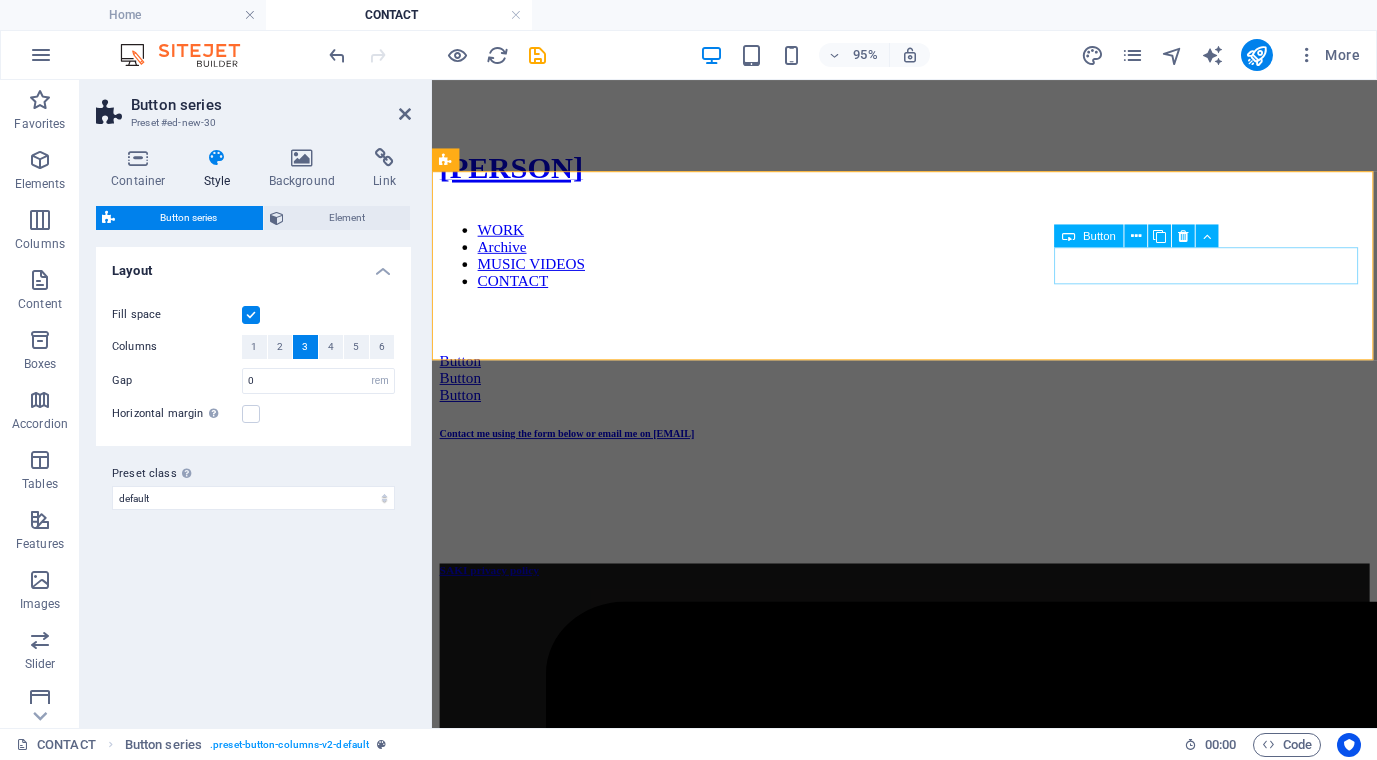 scroll, scrollTop: 0, scrollLeft: 0, axis: both 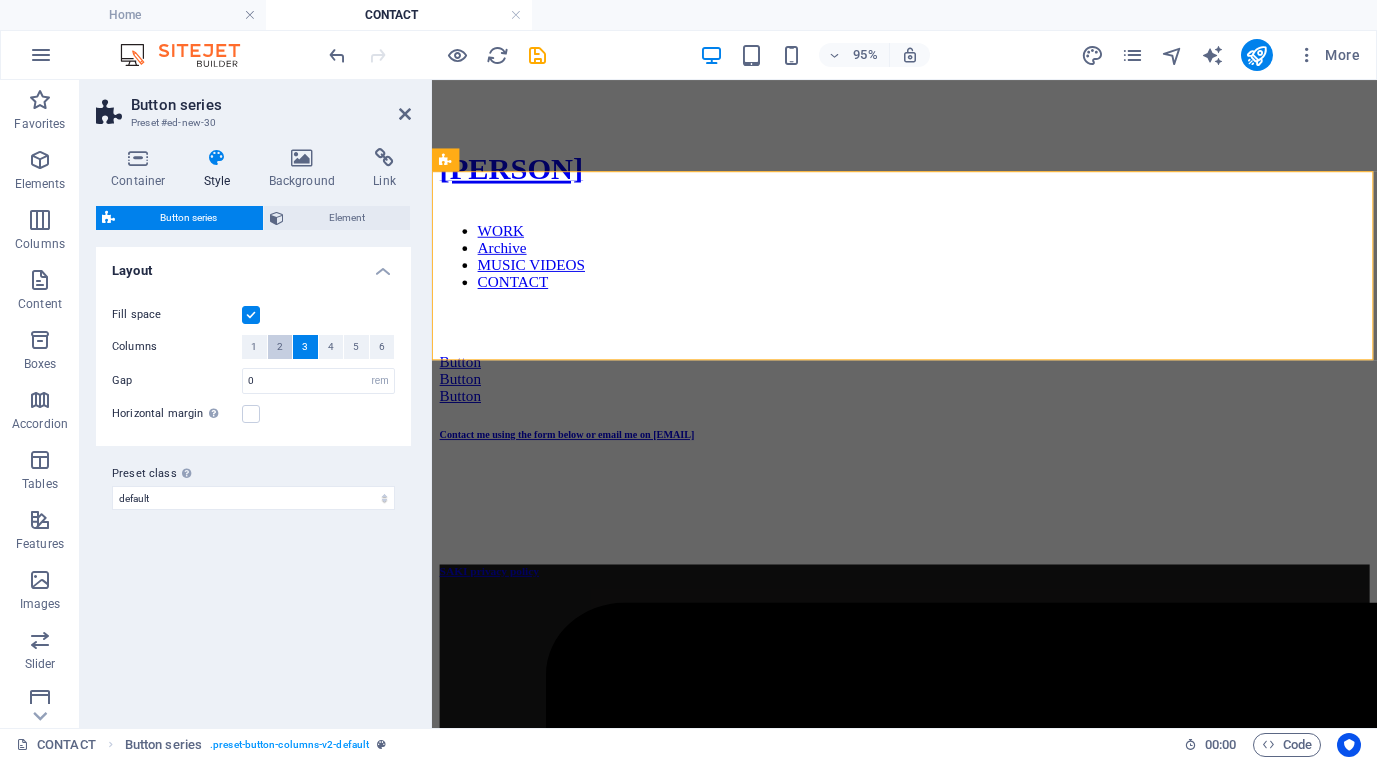 click on "2" at bounding box center (280, 347) 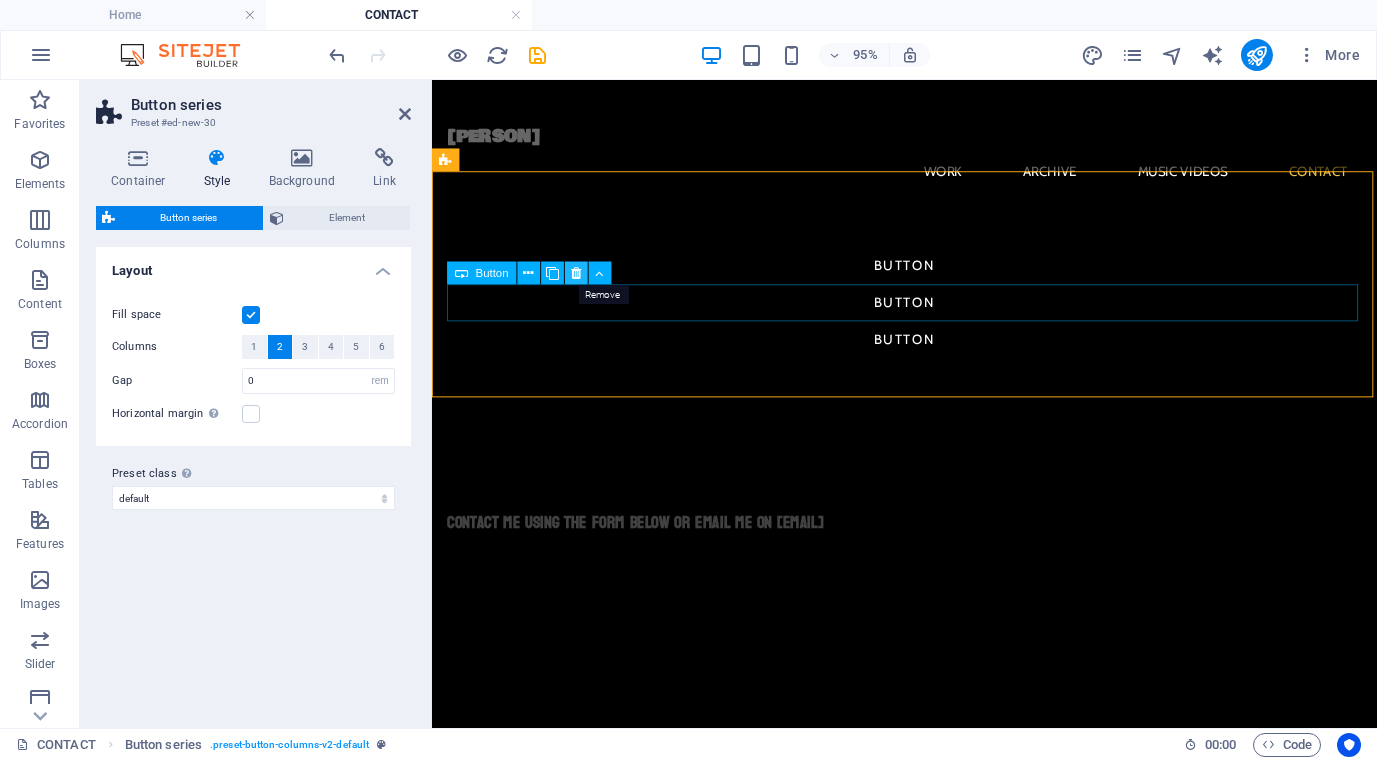 click at bounding box center [576, 273] 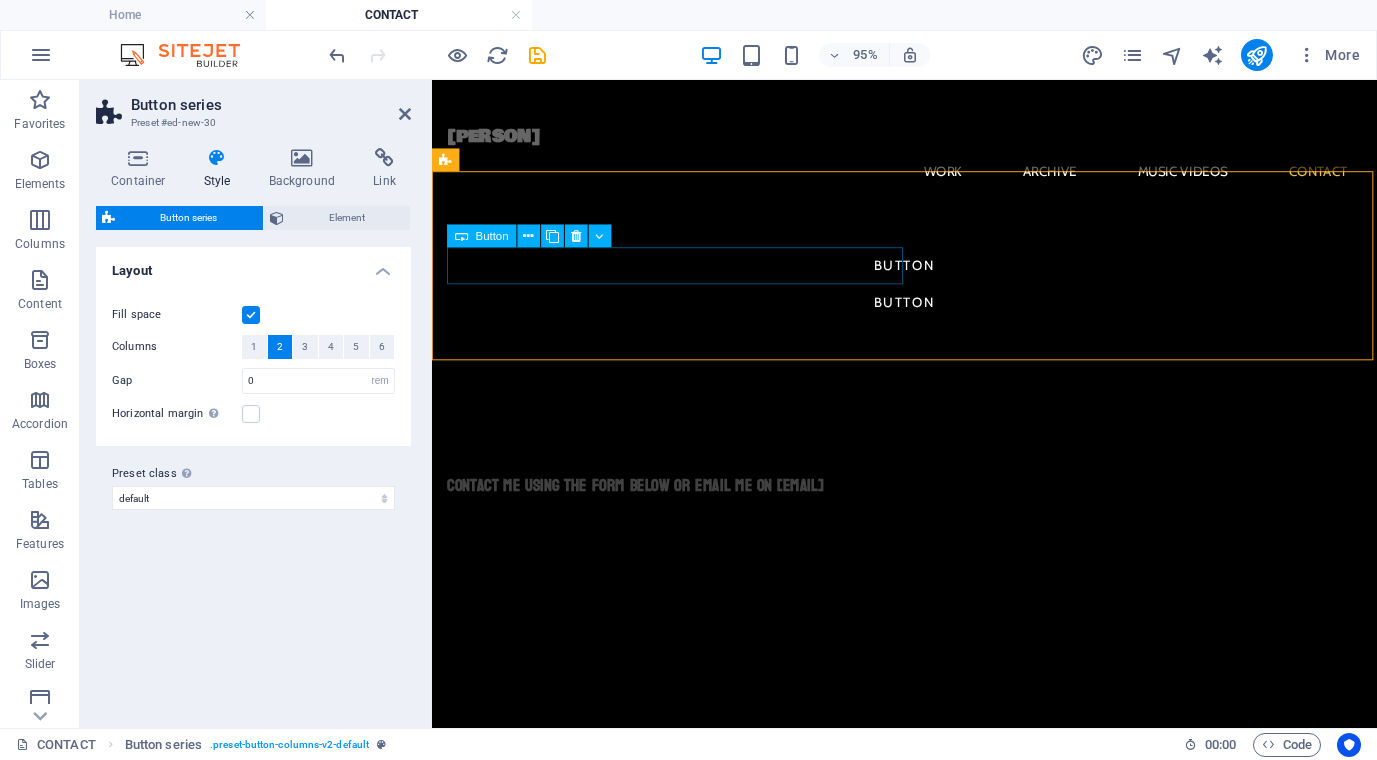 click on "Button" at bounding box center (929, 275) 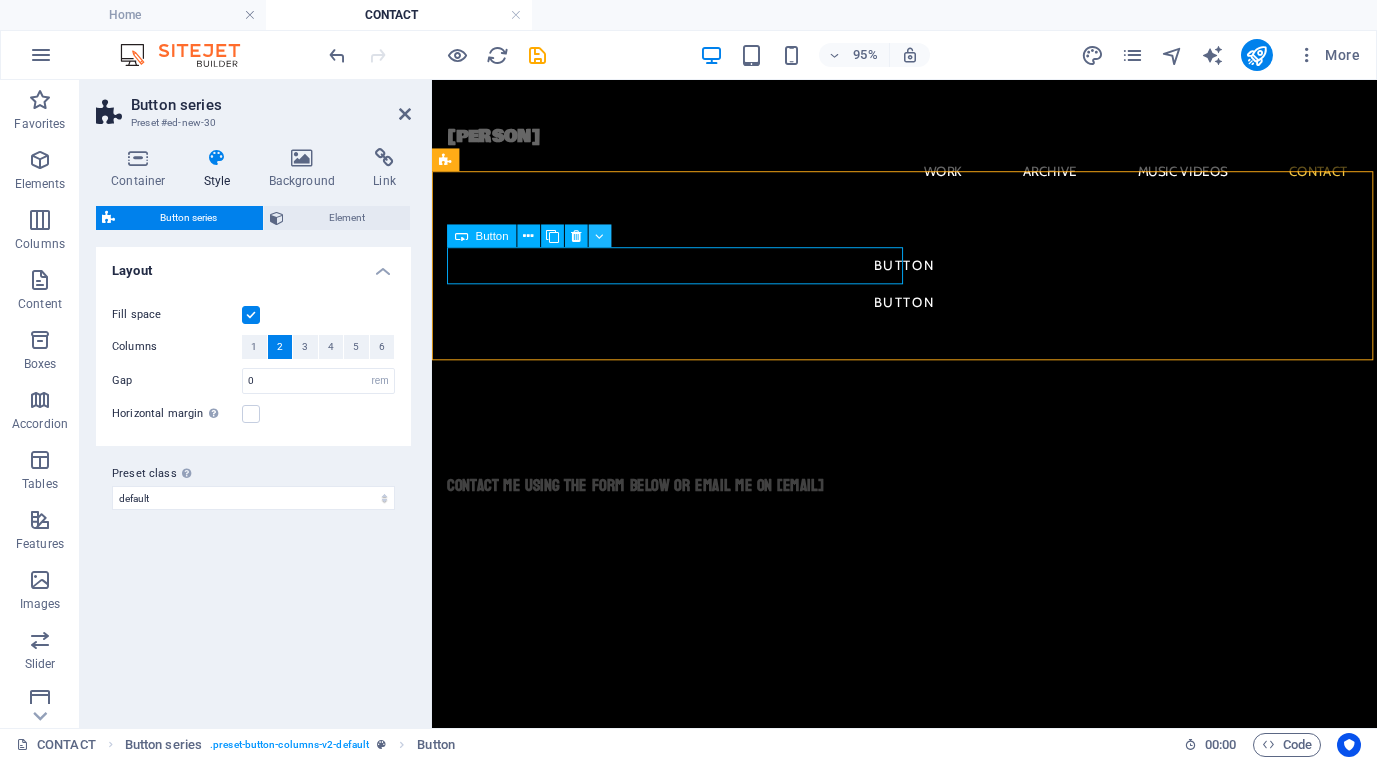 click at bounding box center [600, 236] 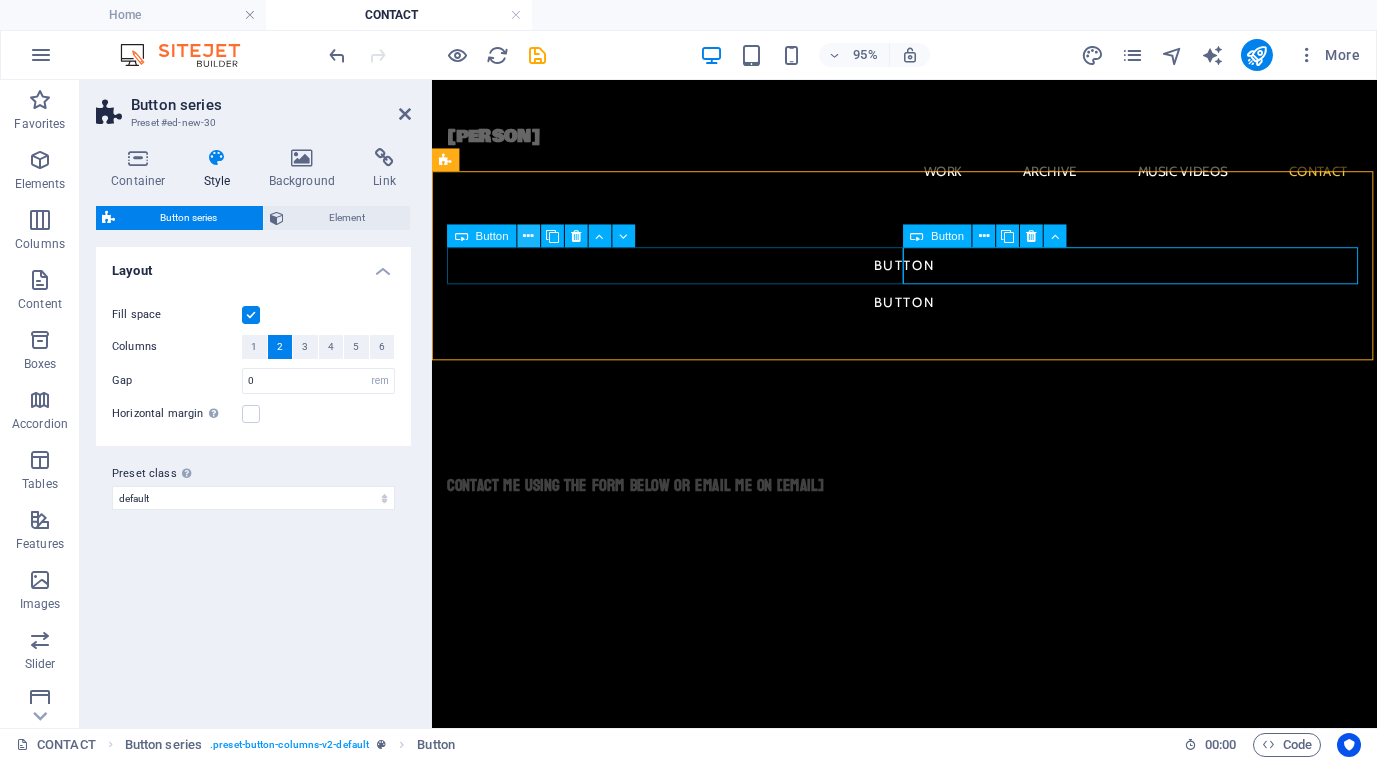 click at bounding box center (528, 236) 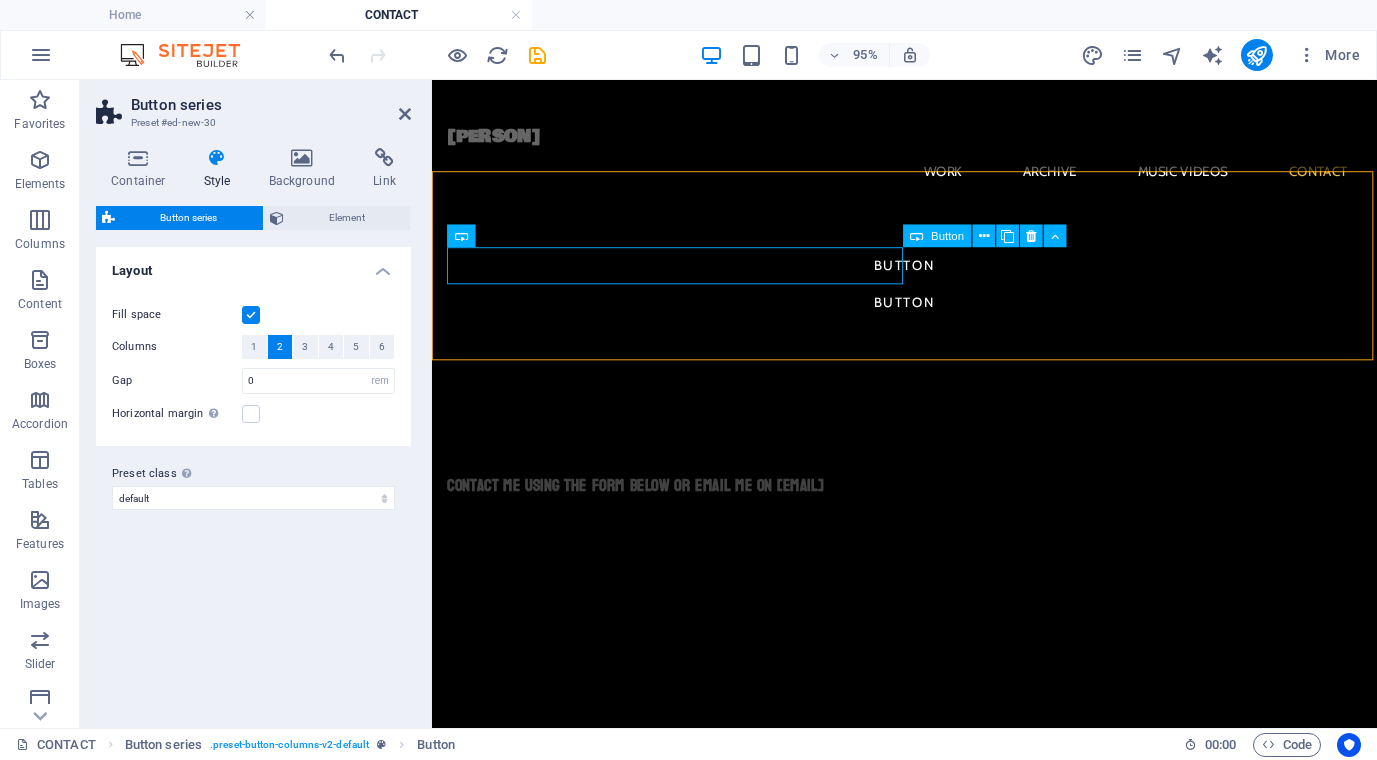 click on "Button" at bounding box center [929, 275] 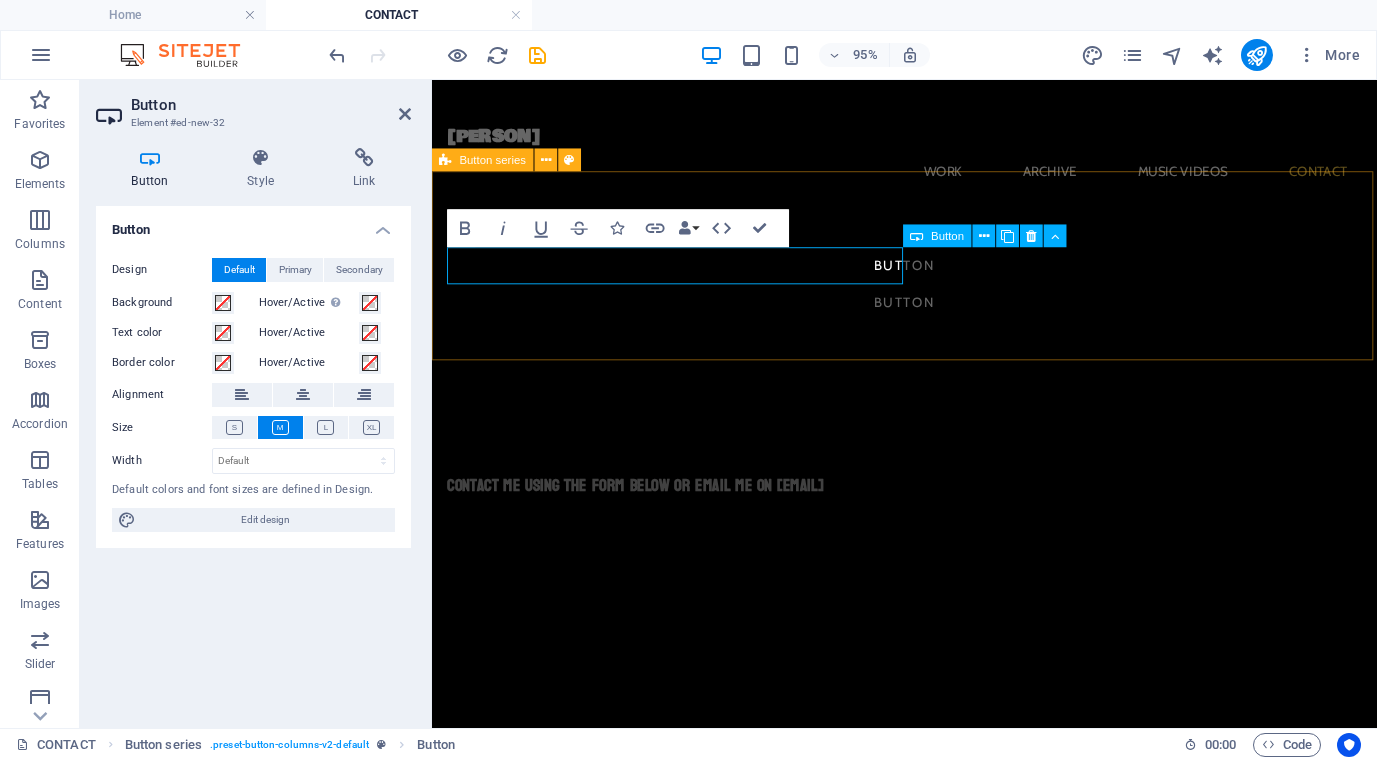 type 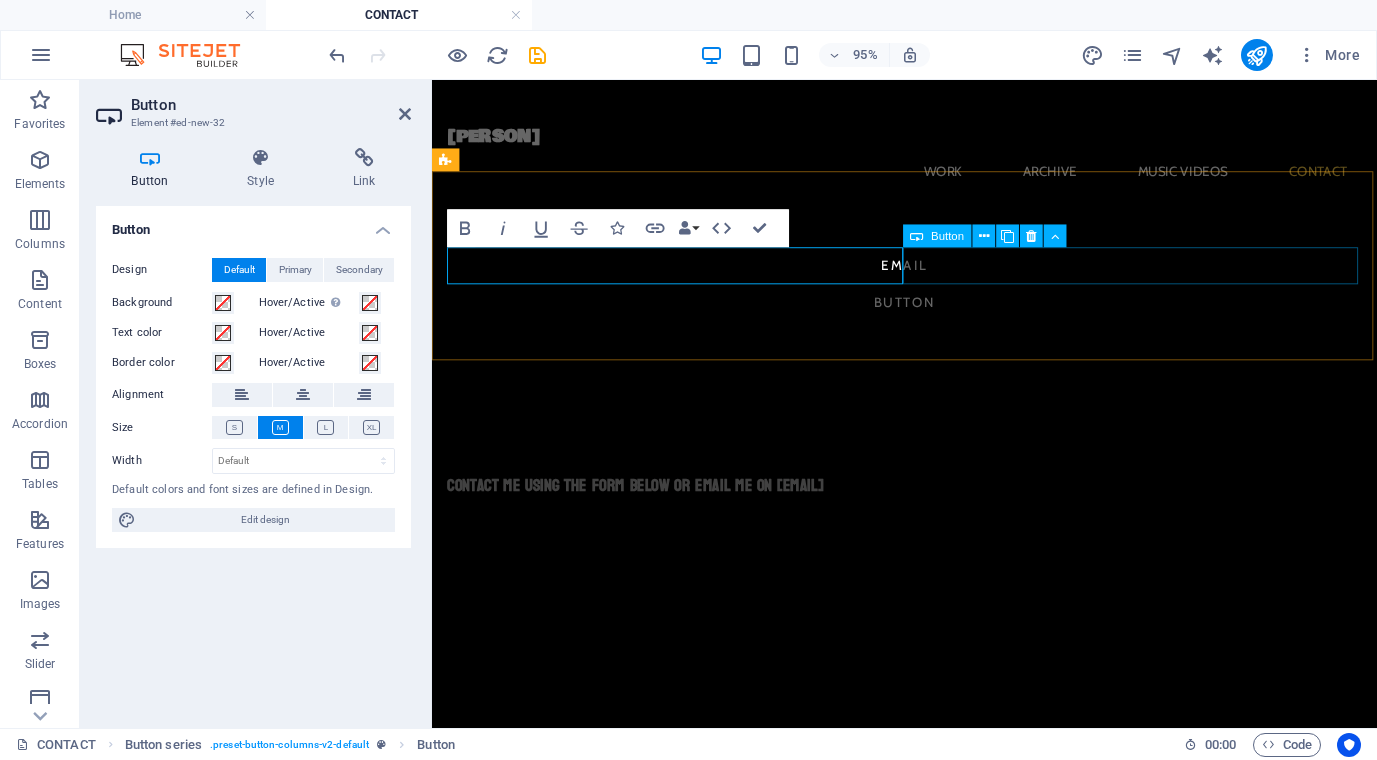 click on "Button" at bounding box center [929, 314] 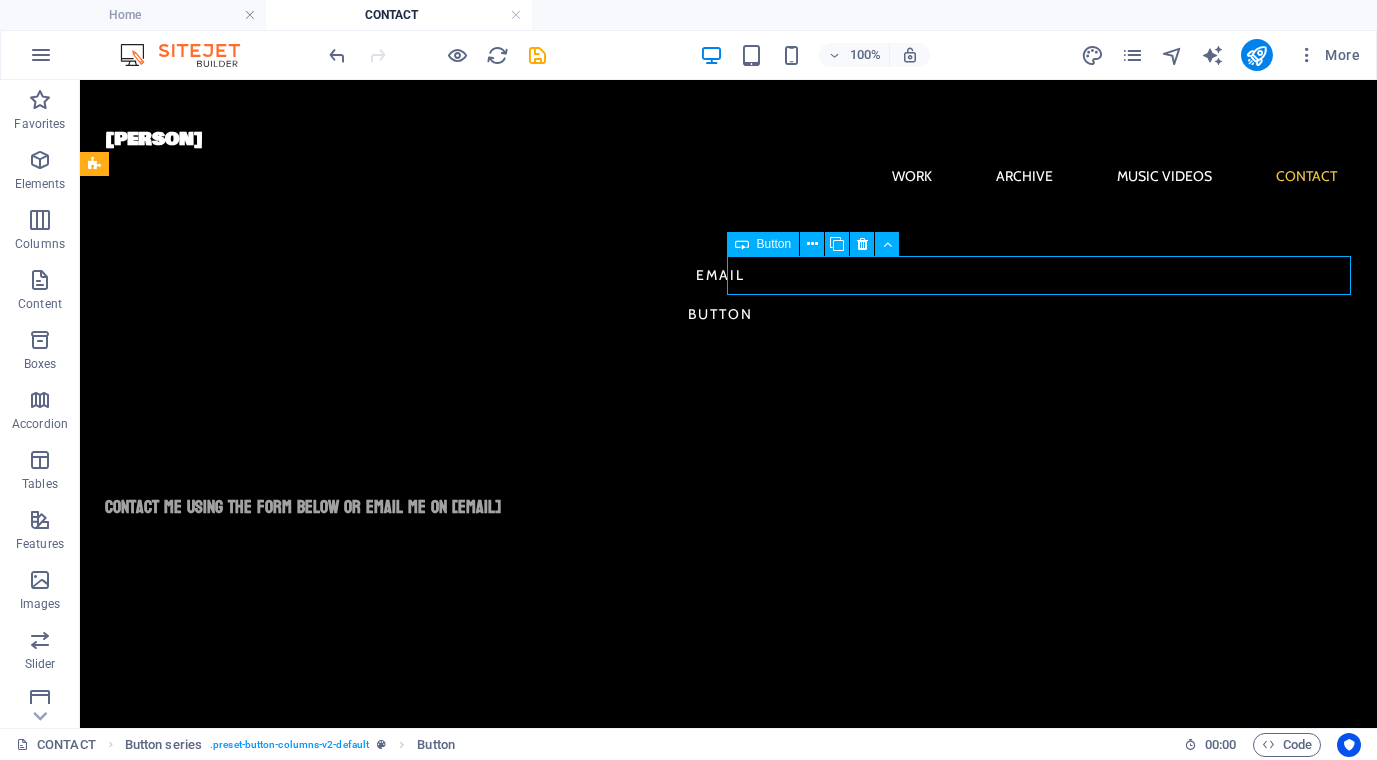 click on "Button" at bounding box center [720, 314] 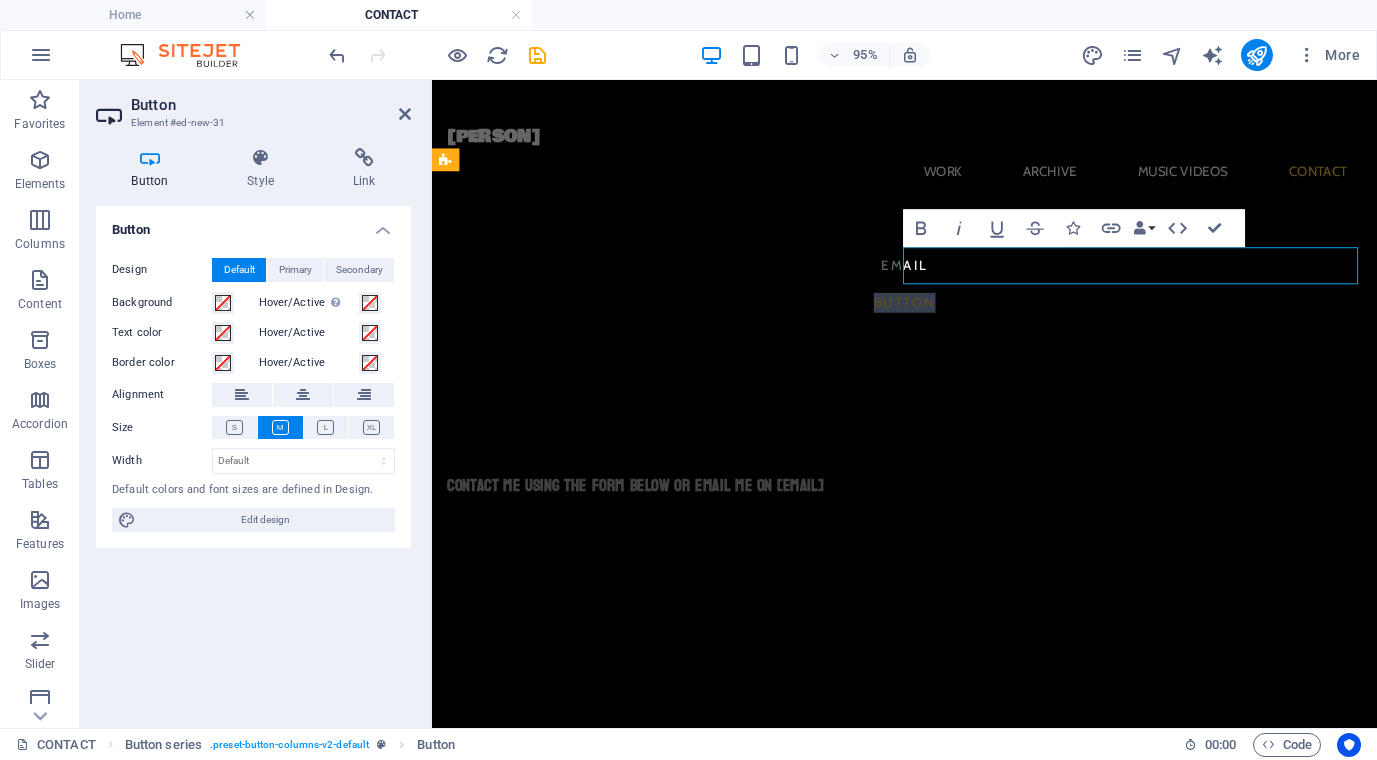 type 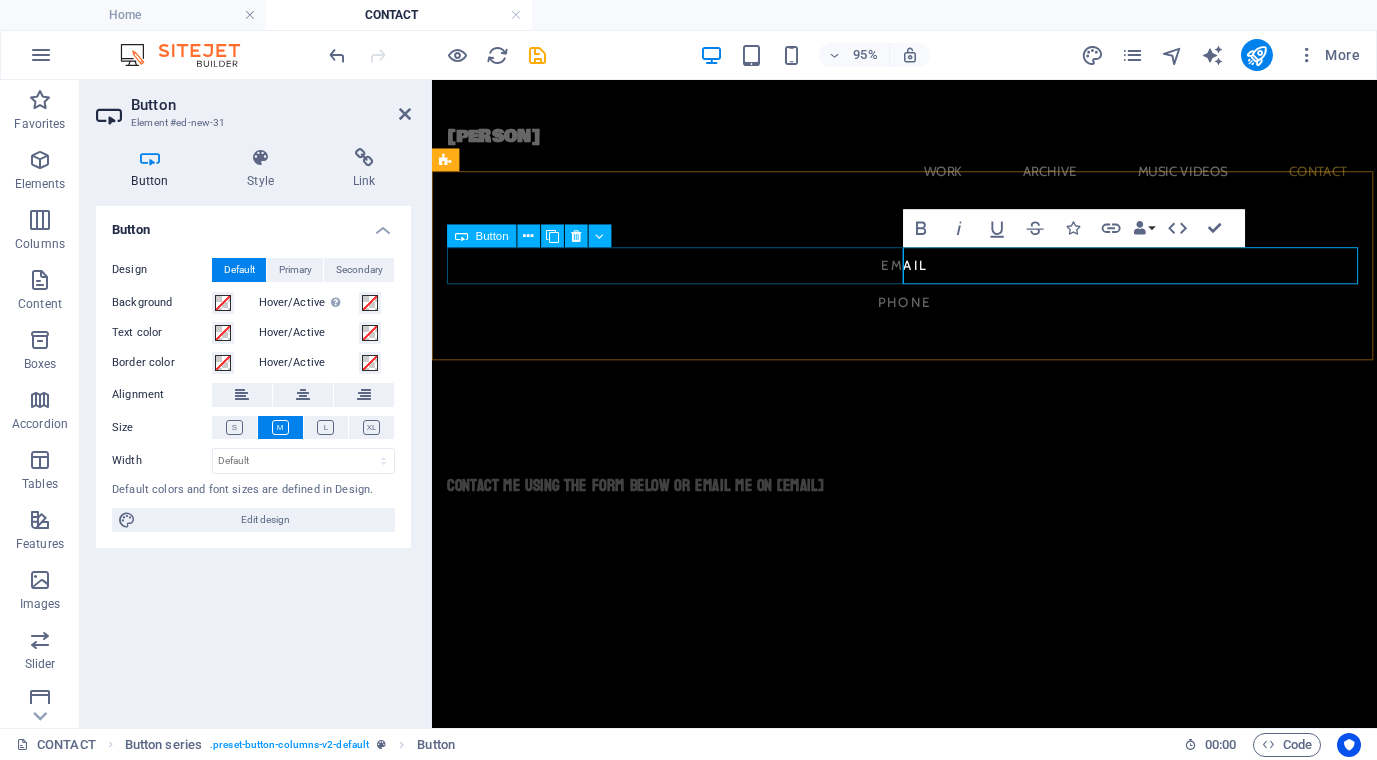 click on "Email" at bounding box center [929, 275] 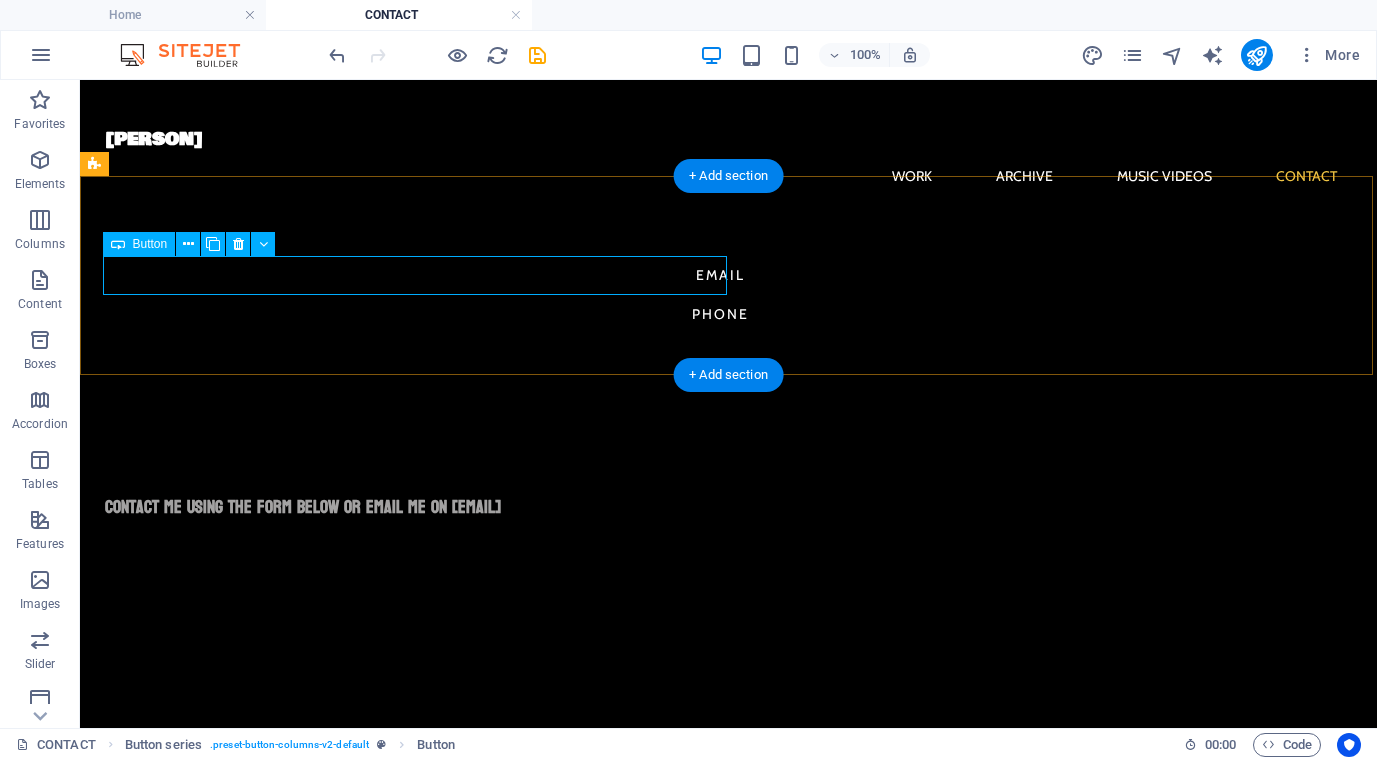 click on "Email" at bounding box center [720, 275] 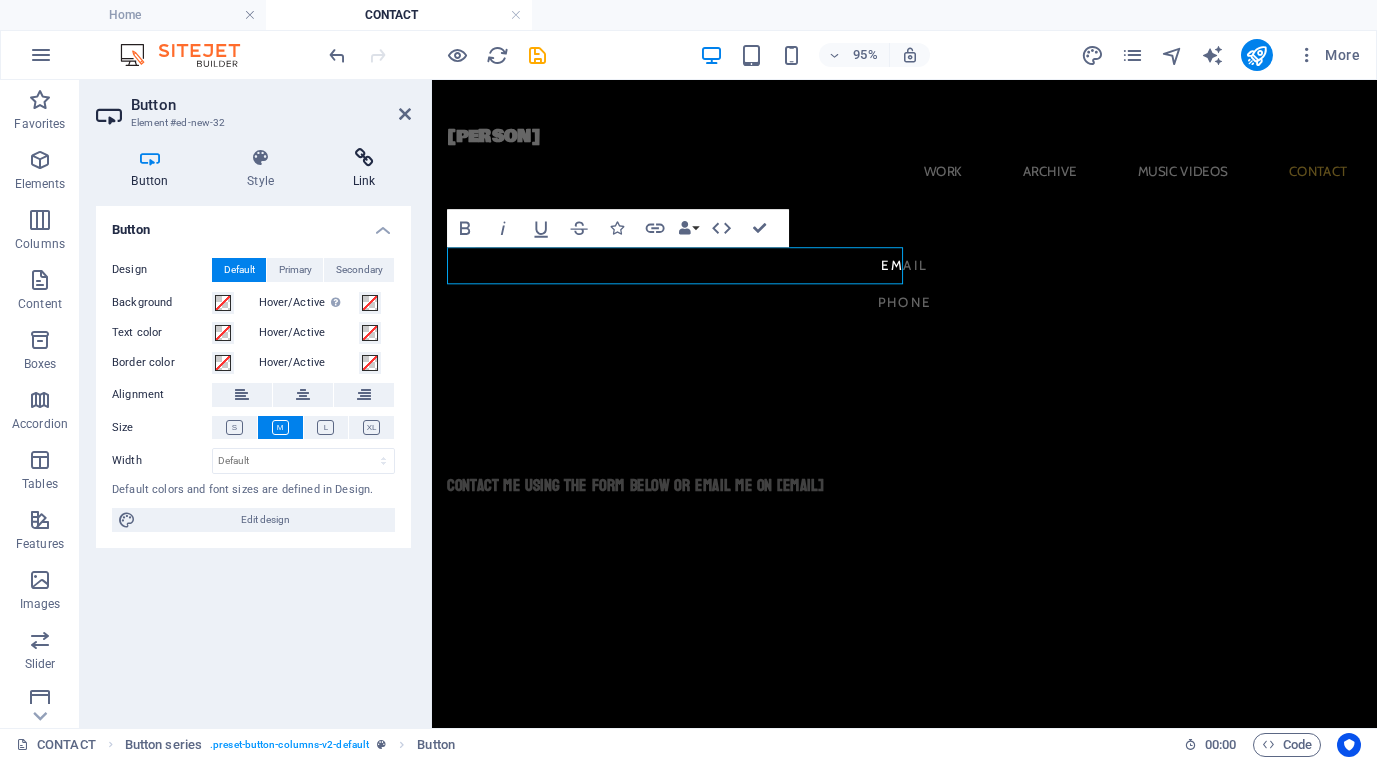 click at bounding box center (364, 158) 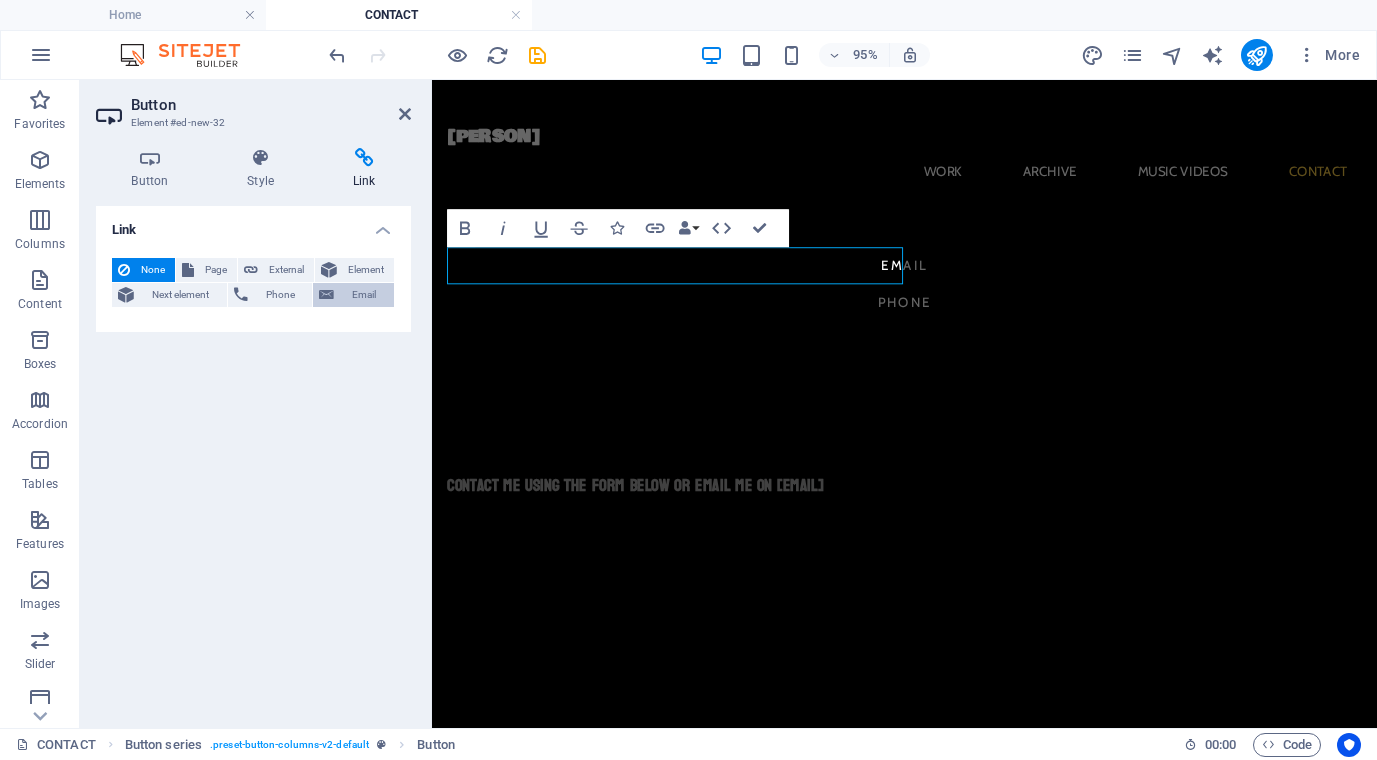 click on "Email" at bounding box center [364, 295] 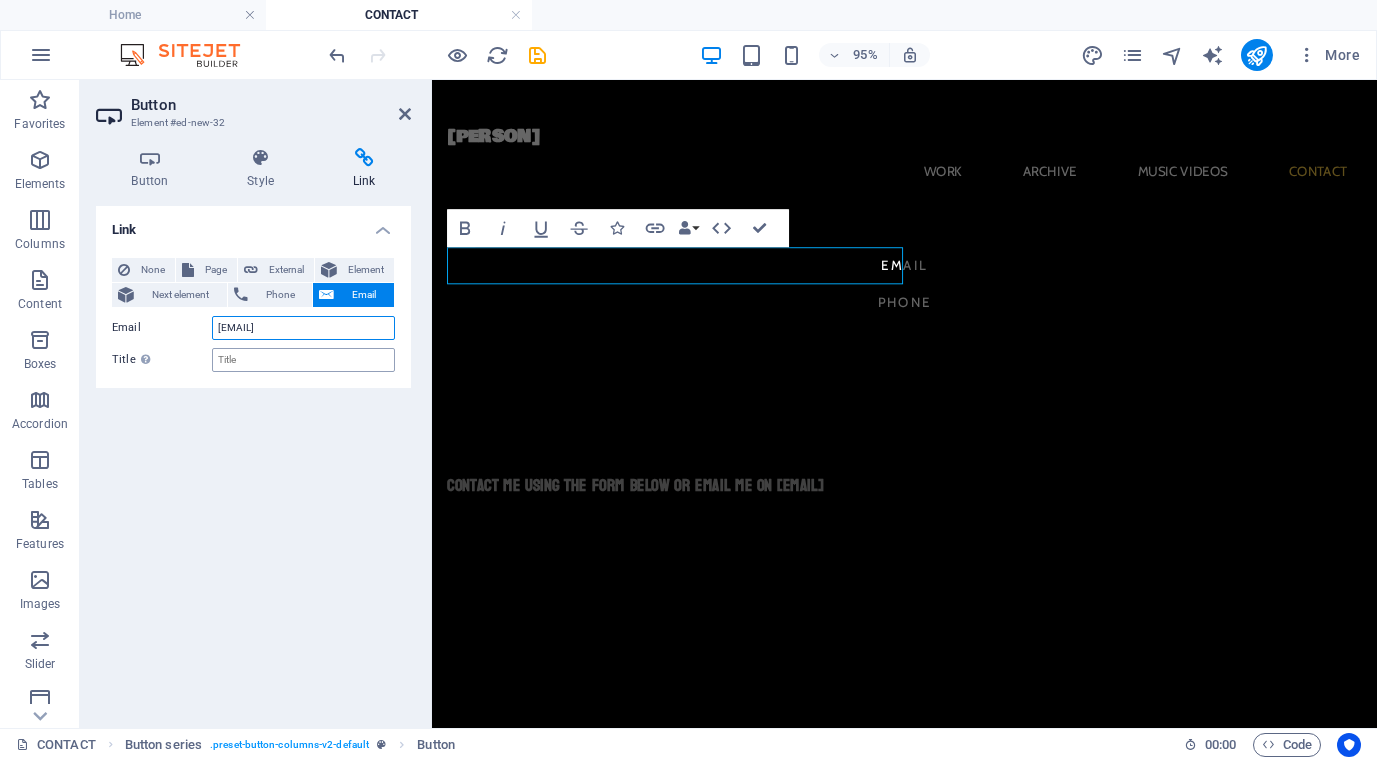 type on "[EMAIL]" 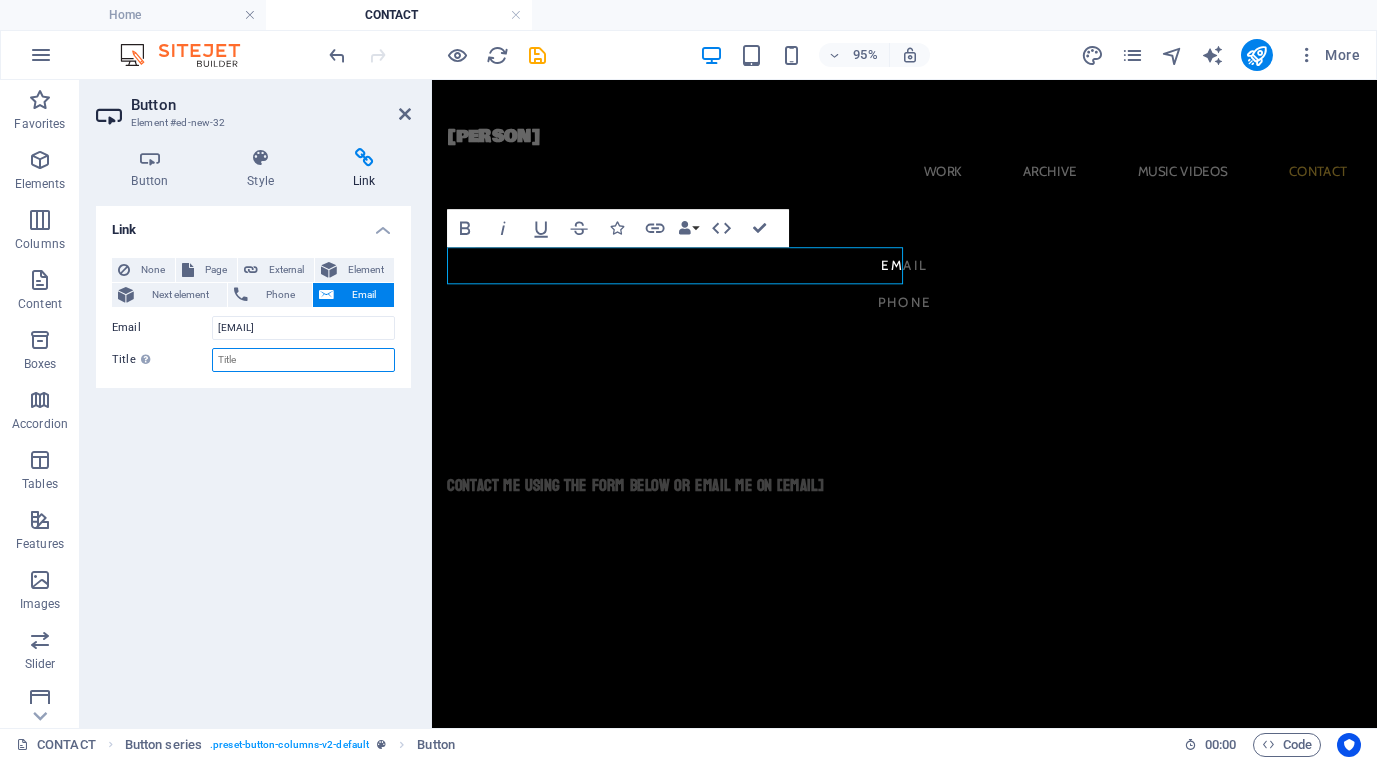 click on "Title Additional link description, should not be the same as the link text. The title is most often shown as a tooltip text when the mouse moves over the element. Leave empty if uncertain." at bounding box center [303, 360] 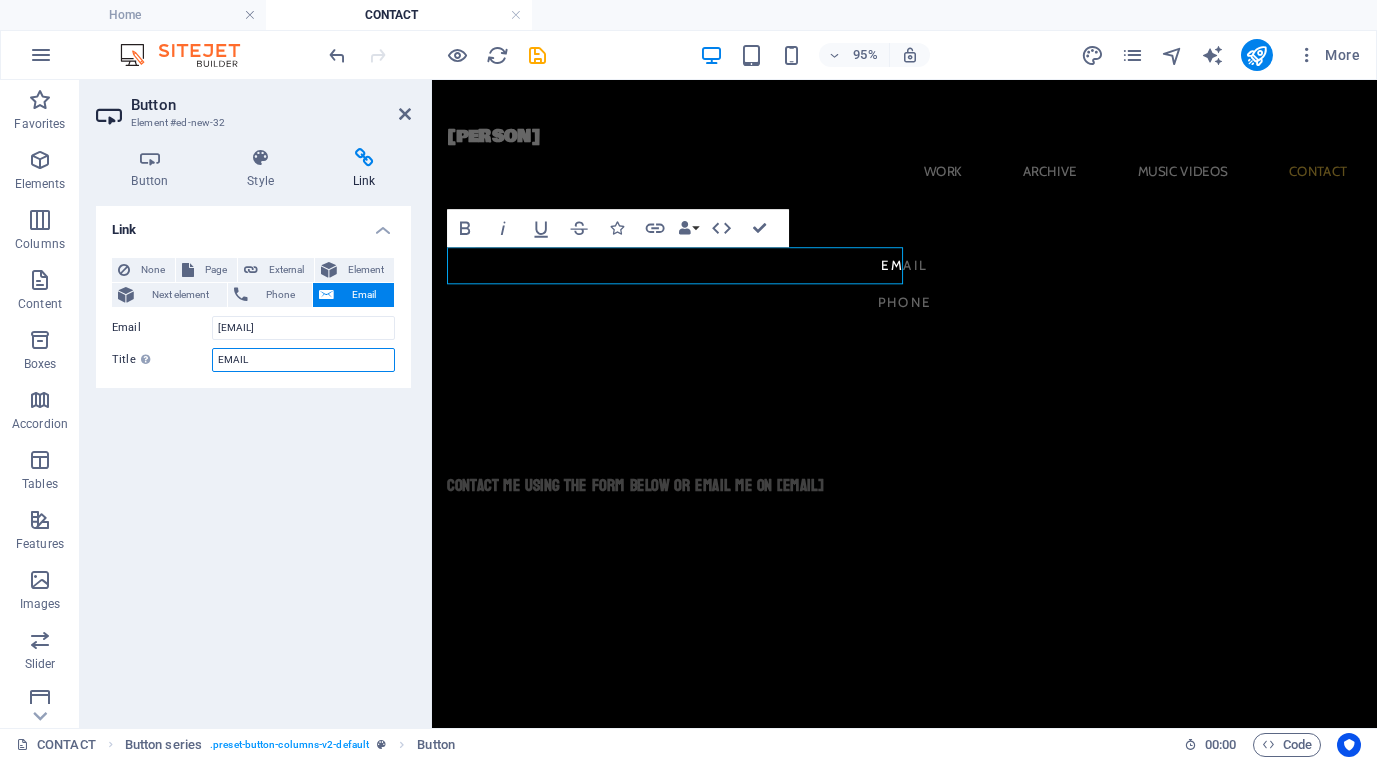 type on "EMAIL" 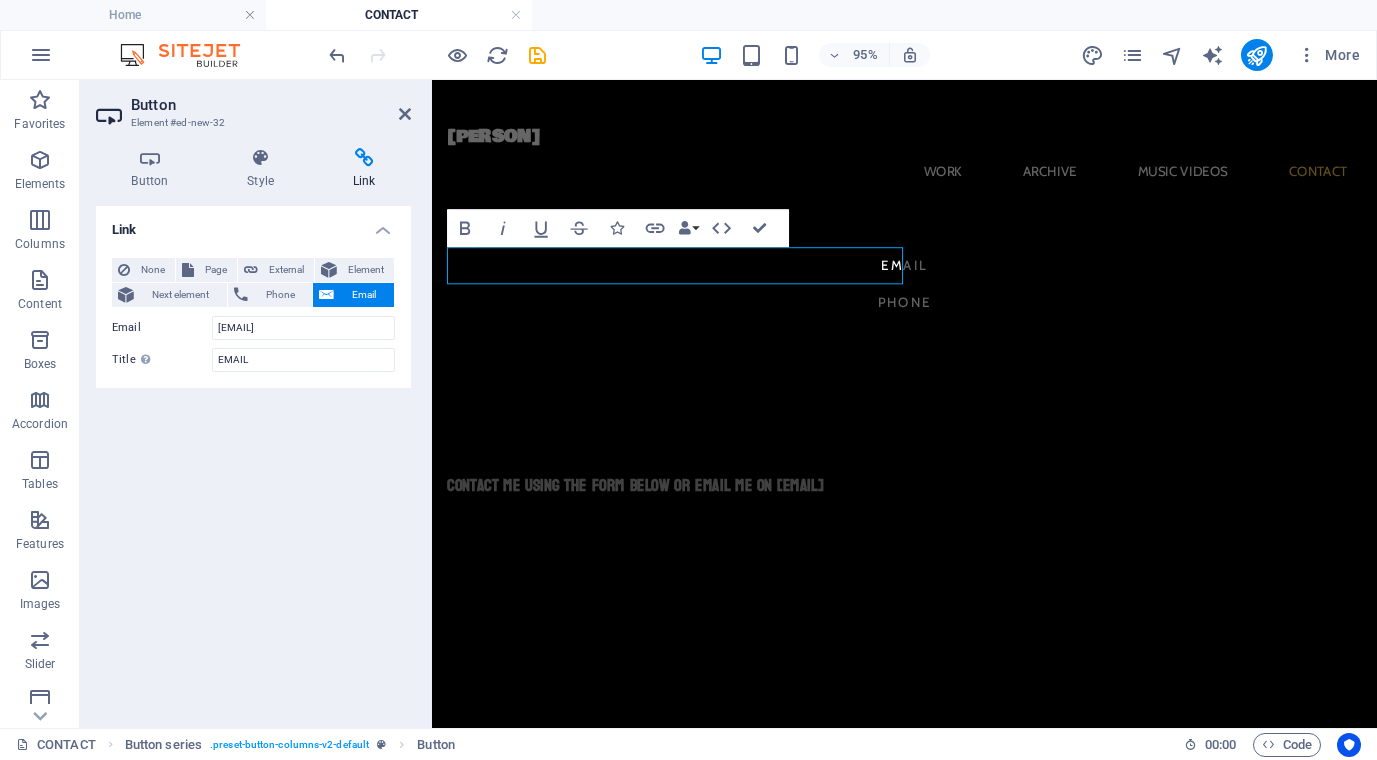 click on "Link None Page External Element Next element Phone Email Page Home ARCHIVE MUSIC VIDEOS CONTACT Privacy Policy Element
URL Phone Email [EMAIL] Invalid email address. Link target New tab Same tab Overlay Title Additional link description, should not be the same as the link text. The title is most often shown as a tooltip text when the mouse moves over the element. Leave empty if uncertain. EMAIL Relationship Sets the  relationship of this link to the link target . For example, the value "nofollow" instructs search engines not to follow the link. Can be left empty. alternate author bookmark external help license next nofollow noreferrer noopener prev search tag" at bounding box center [253, 459] 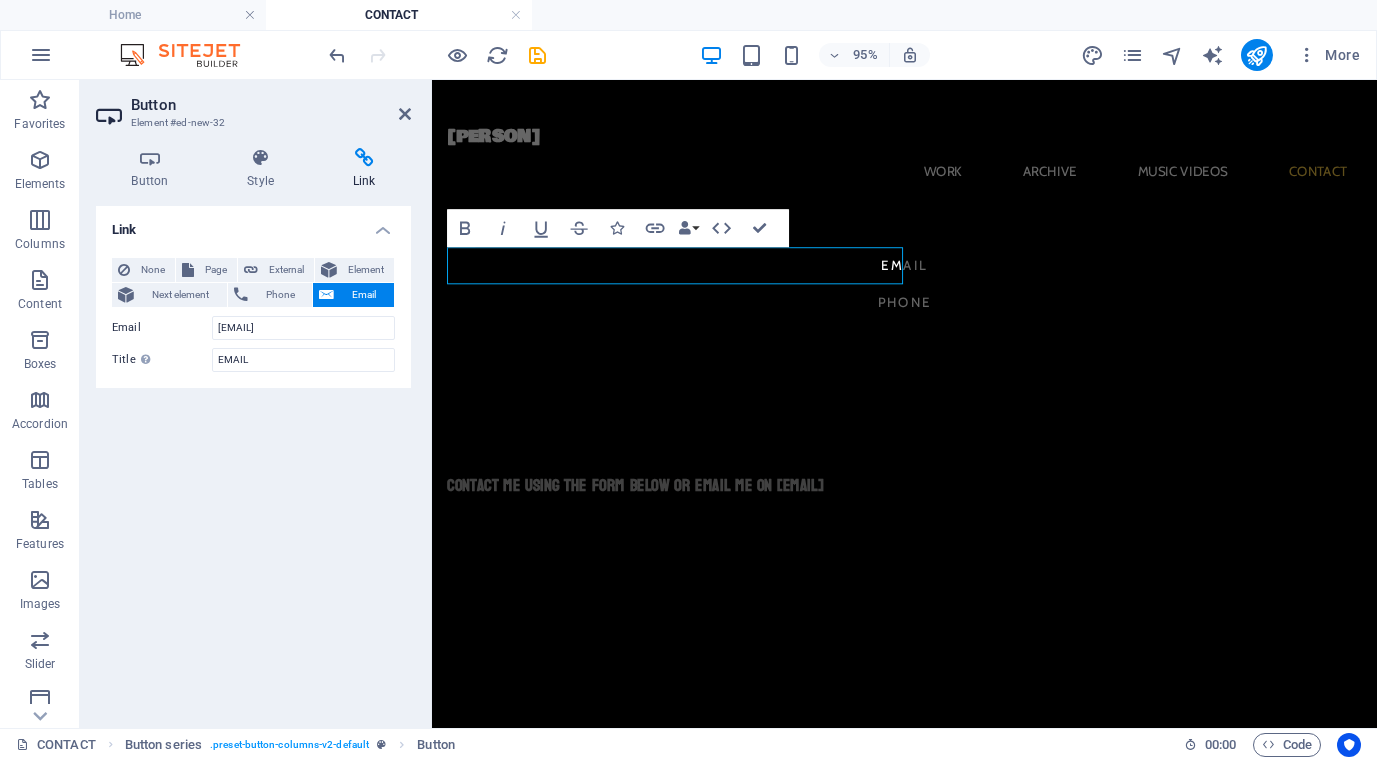 click on "phone" at bounding box center (929, 314) 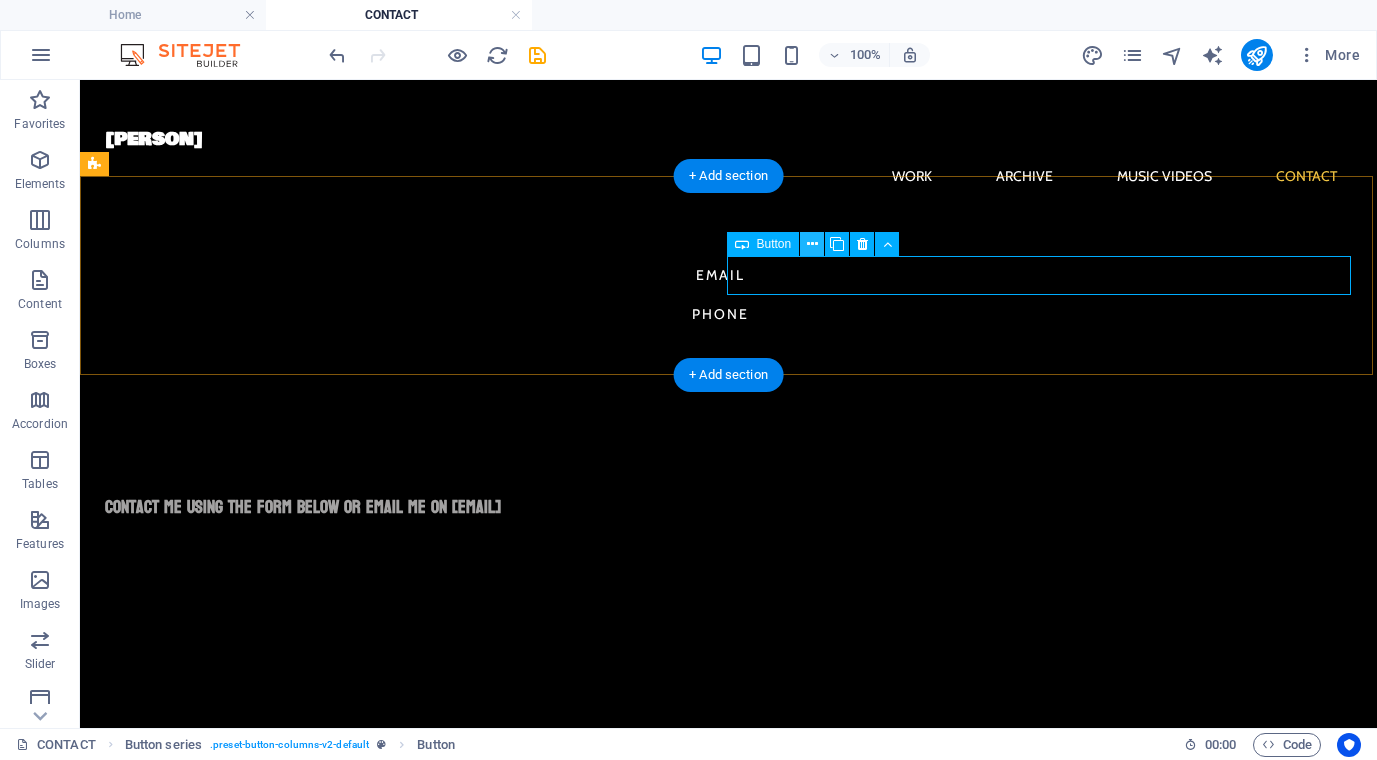 click at bounding box center [812, 244] 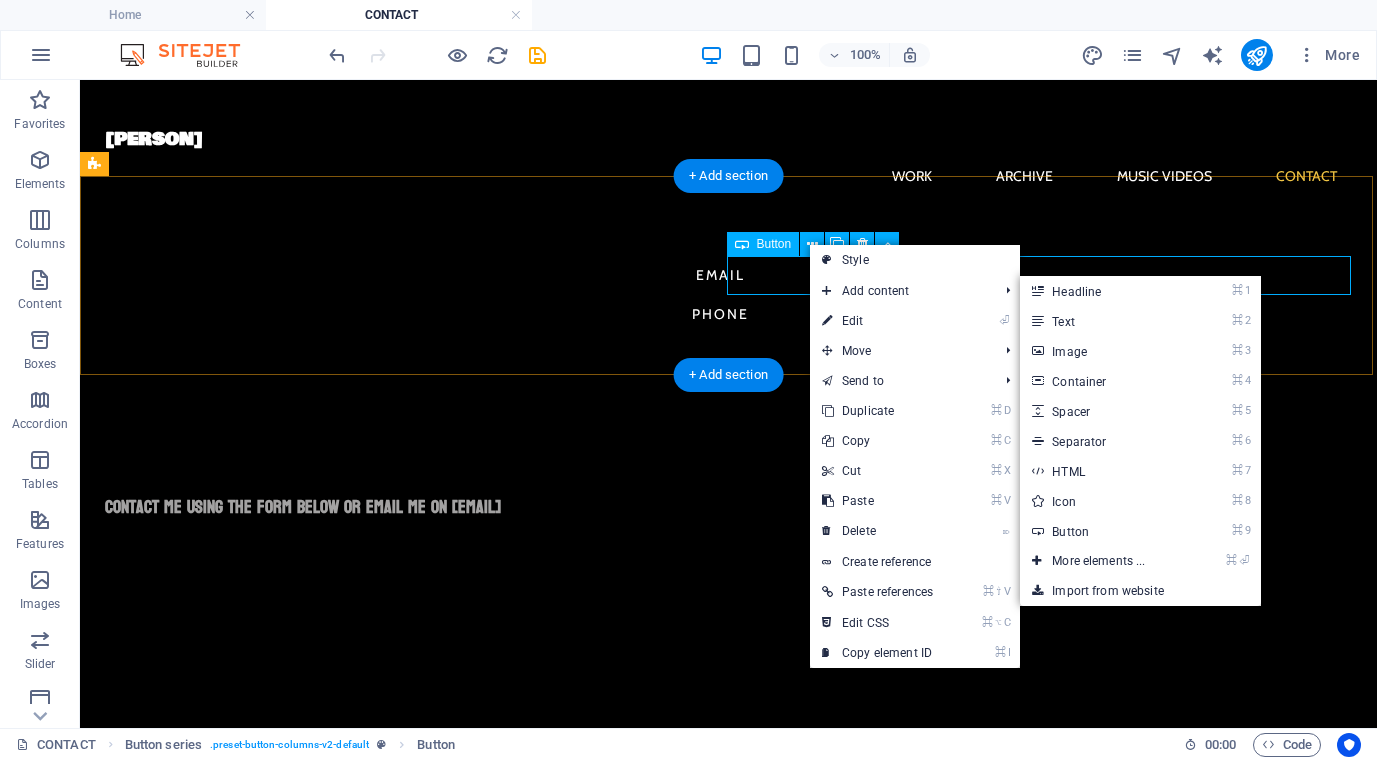 click on "phone" at bounding box center [720, 314] 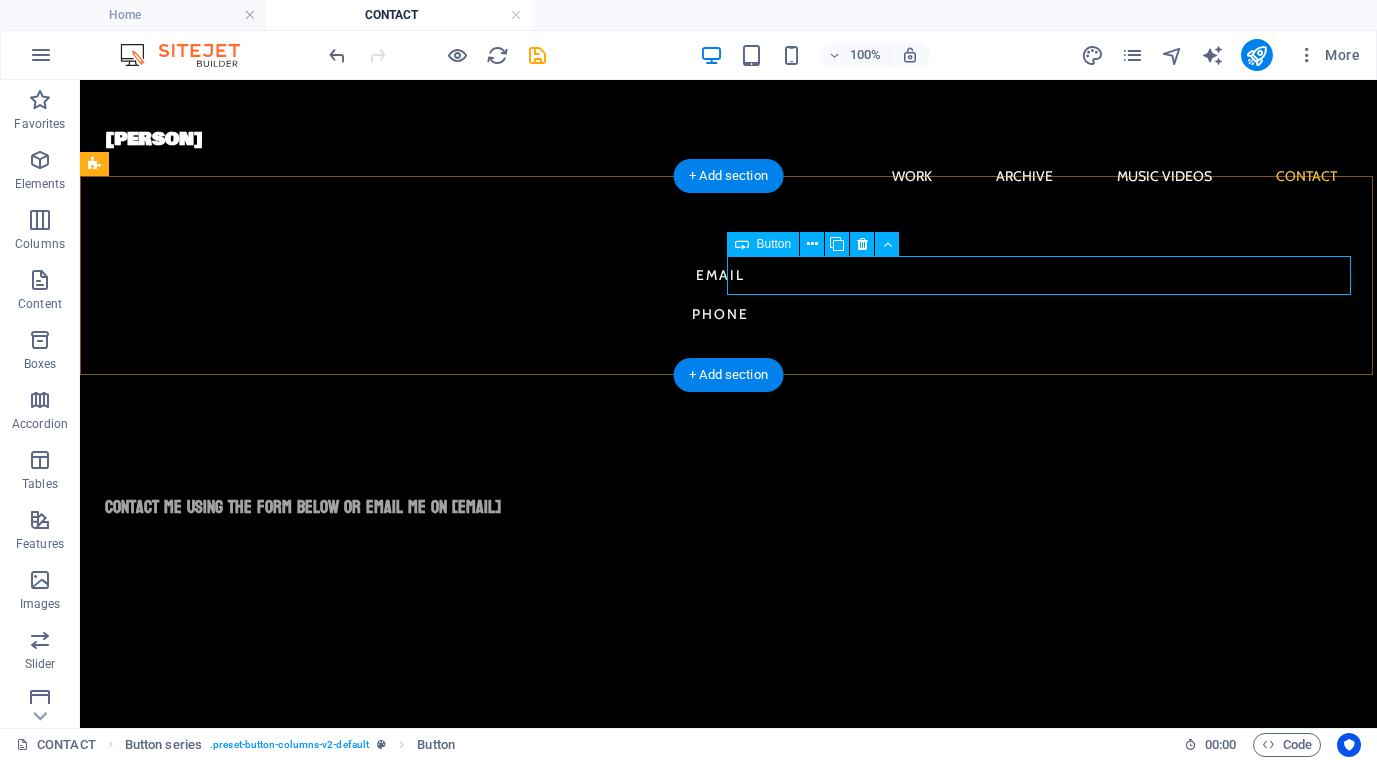 click on "phone" at bounding box center (720, 314) 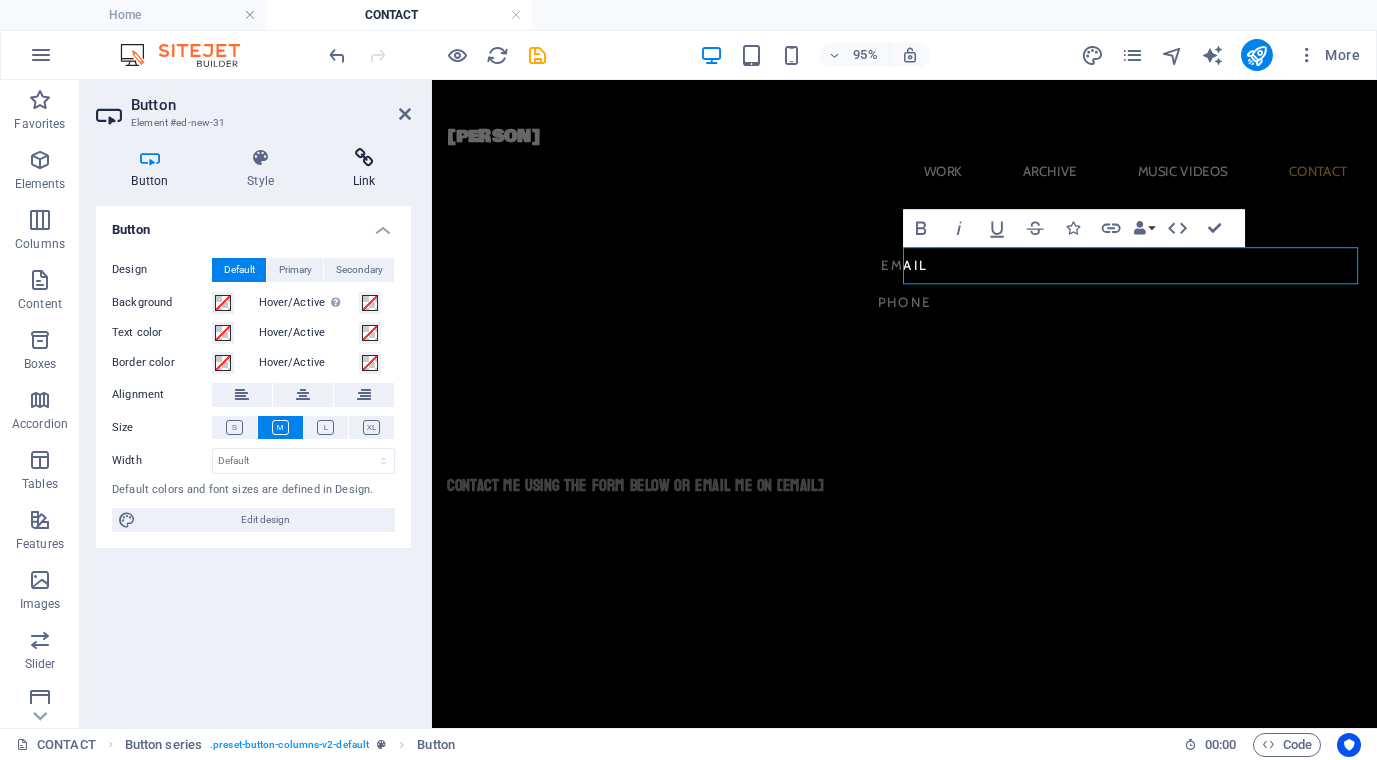 click at bounding box center (364, 158) 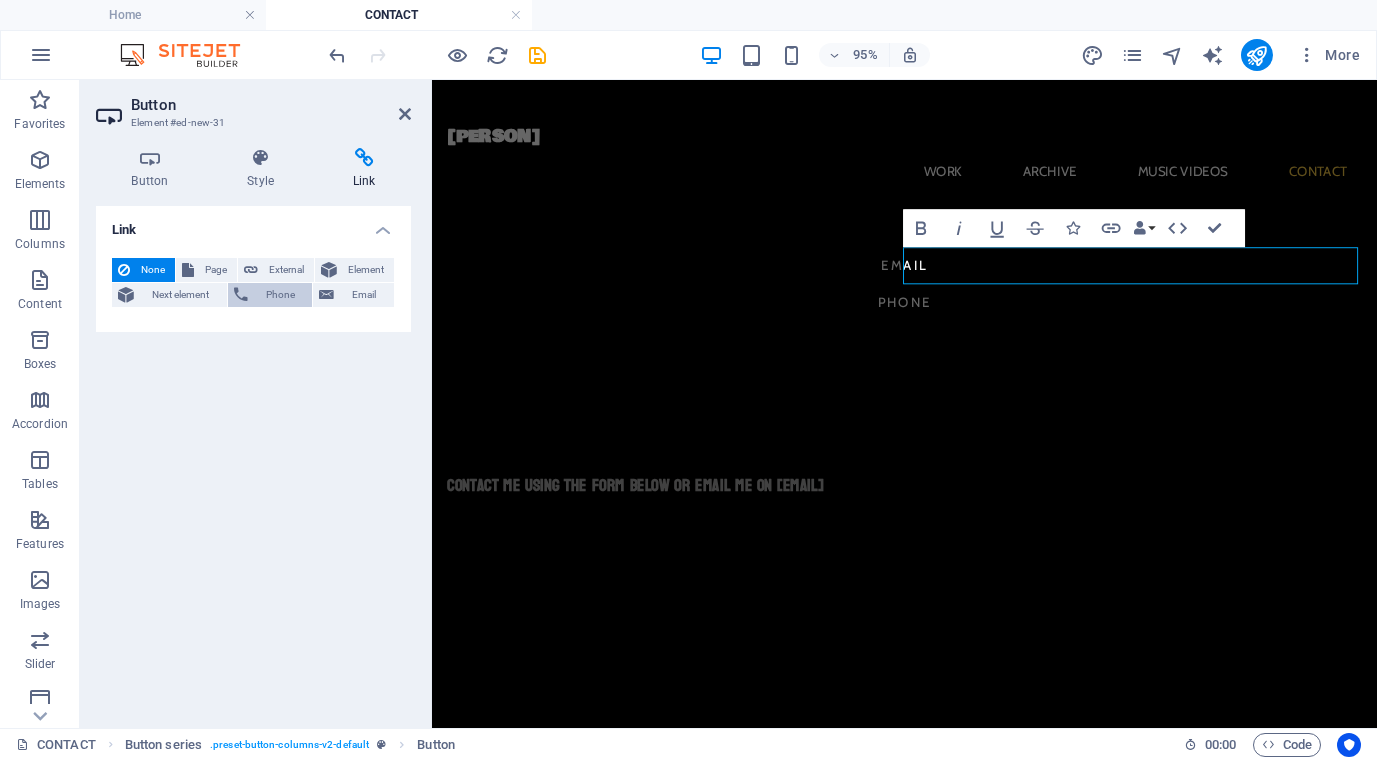 click on "Phone" at bounding box center [280, 295] 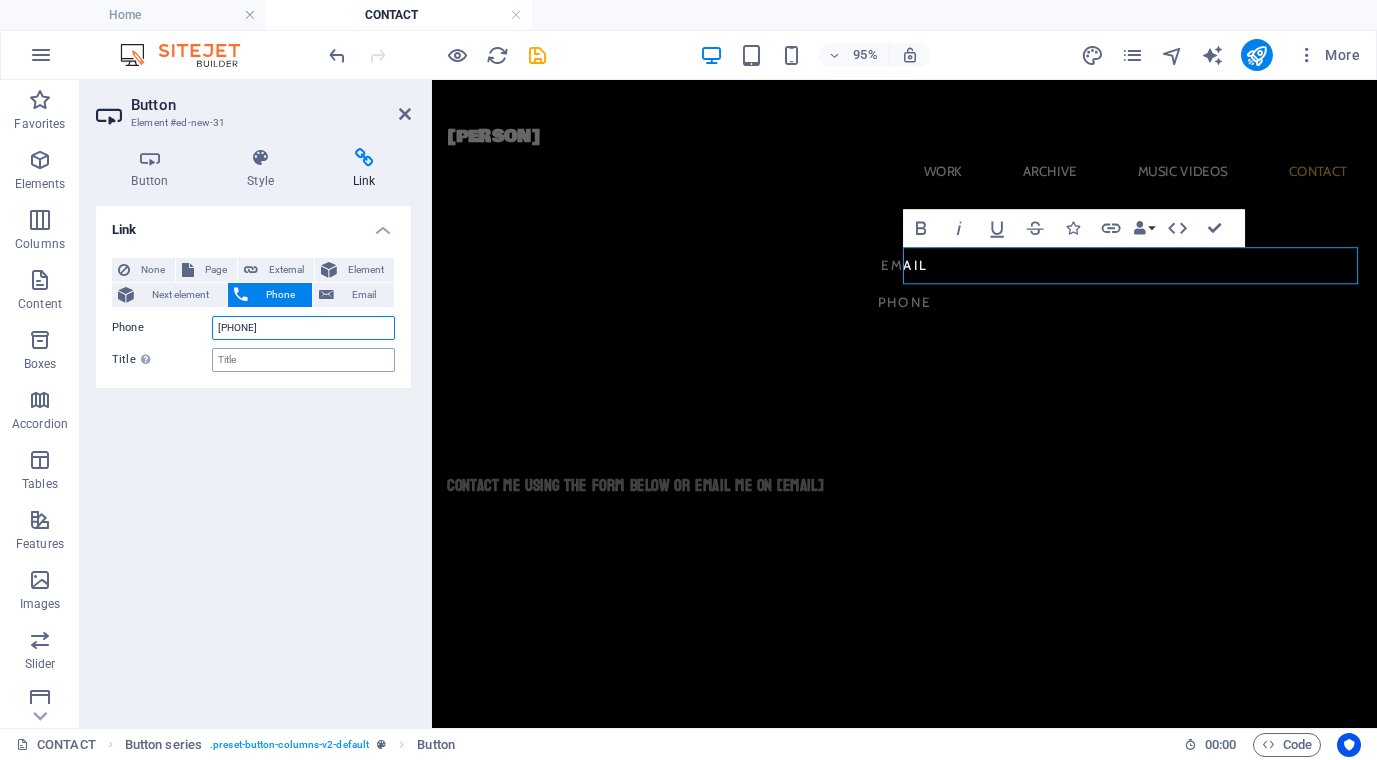 type on "[PHONE]" 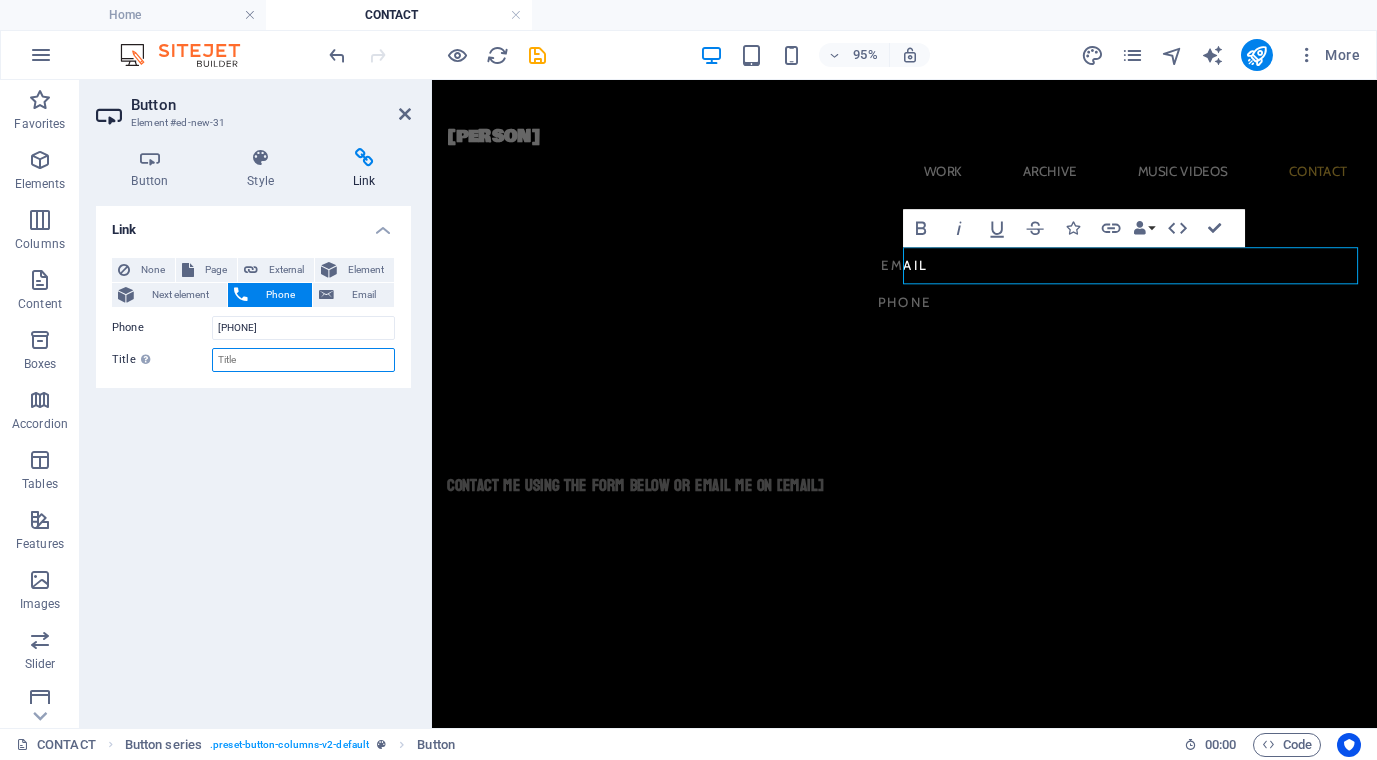 click on "Title Additional link description, should not be the same as the link text. The title is most often shown as a tooltip text when the mouse moves over the element. Leave empty if uncertain." at bounding box center [303, 360] 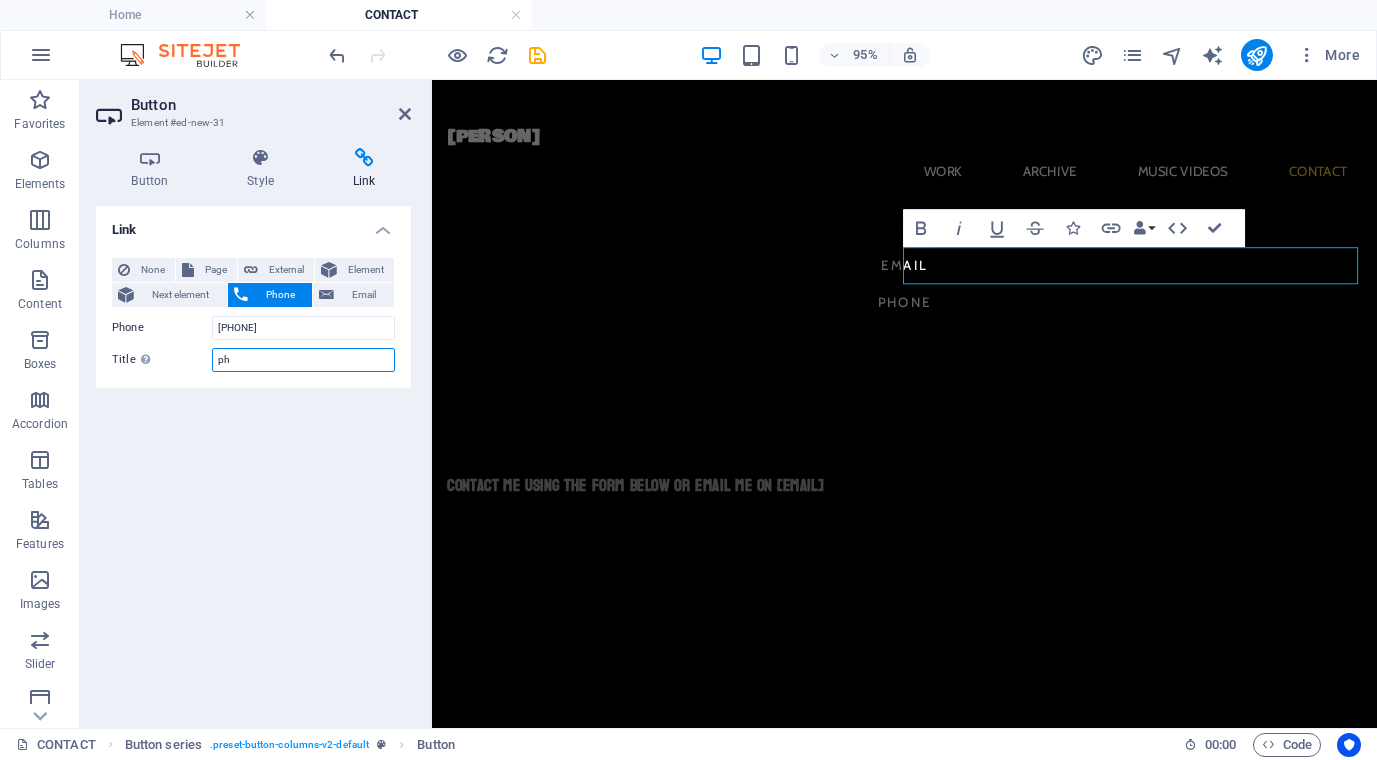 type on "p" 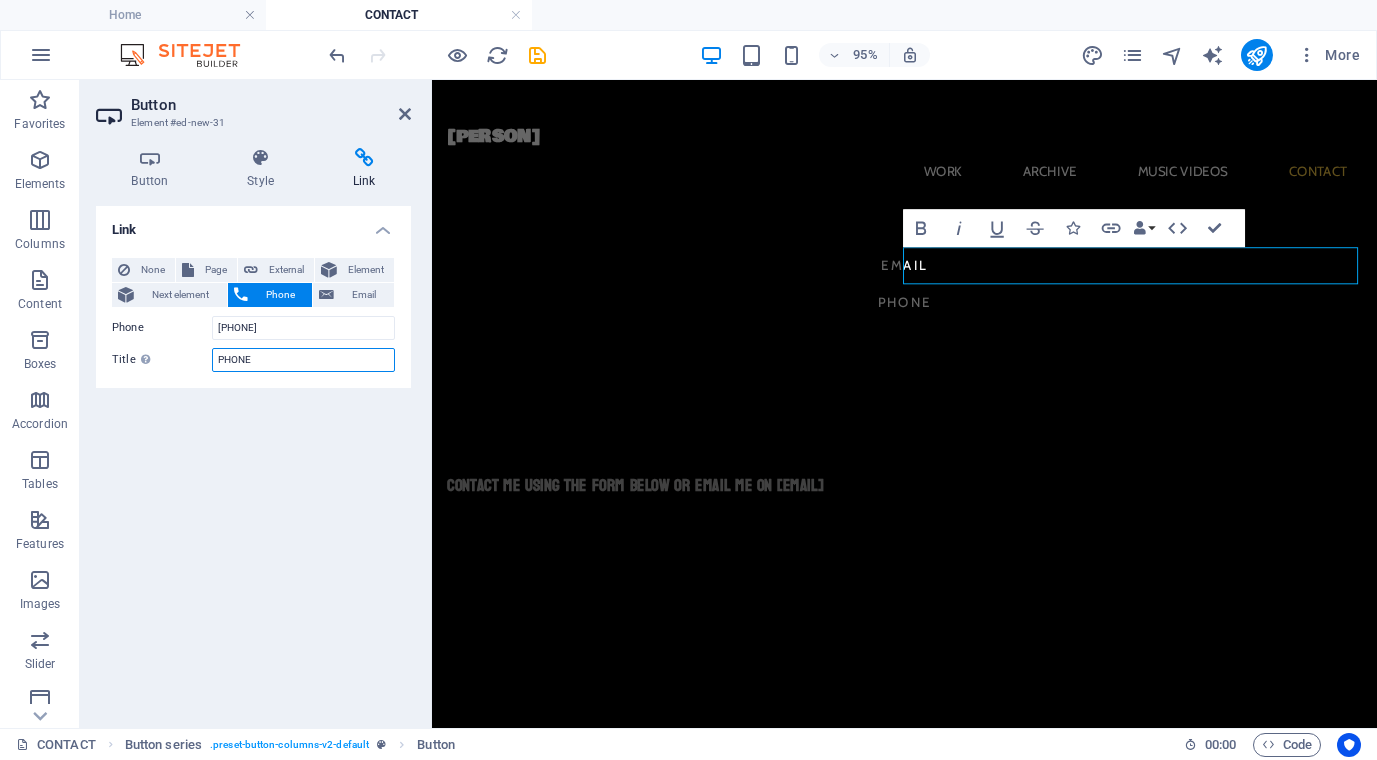 drag, startPoint x: 260, startPoint y: 361, endPoint x: 190, endPoint y: 353, distance: 70.45566 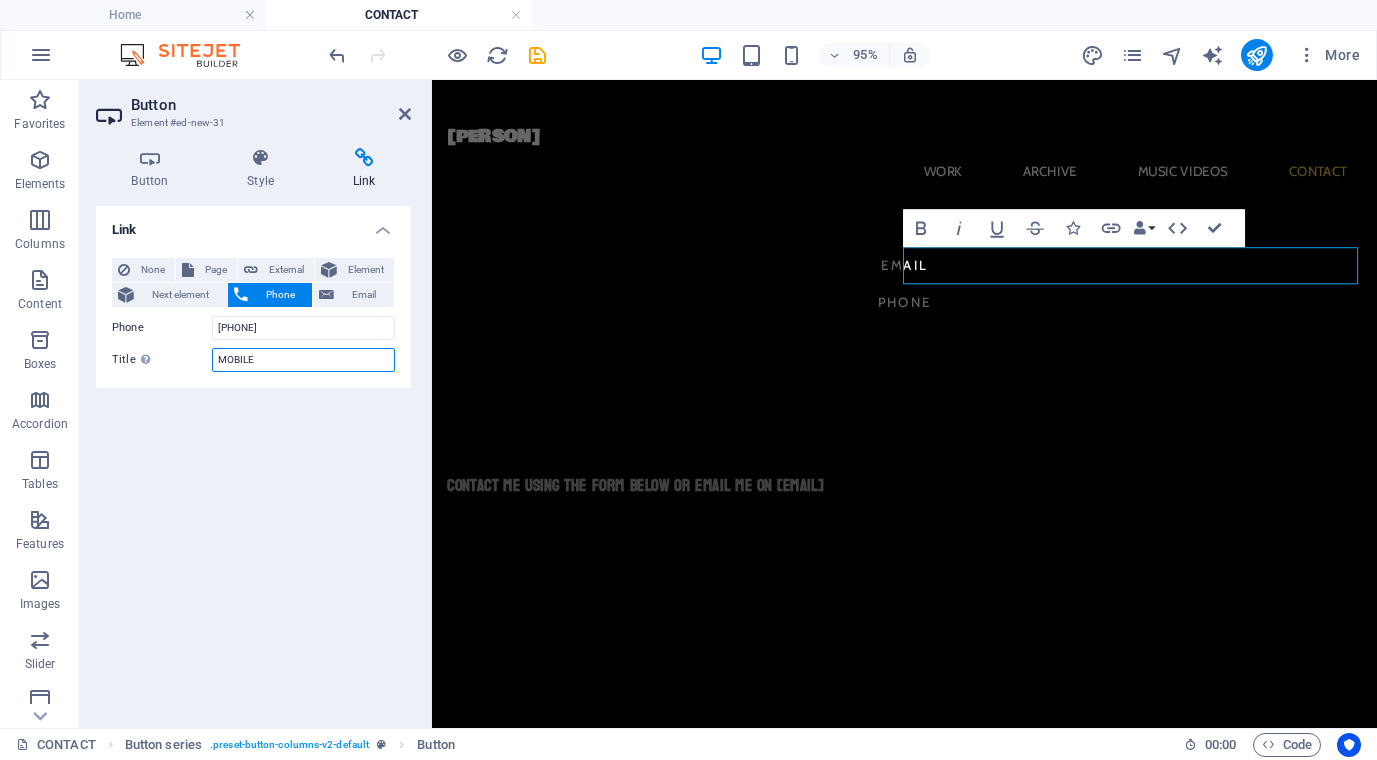 type on "MOBILE" 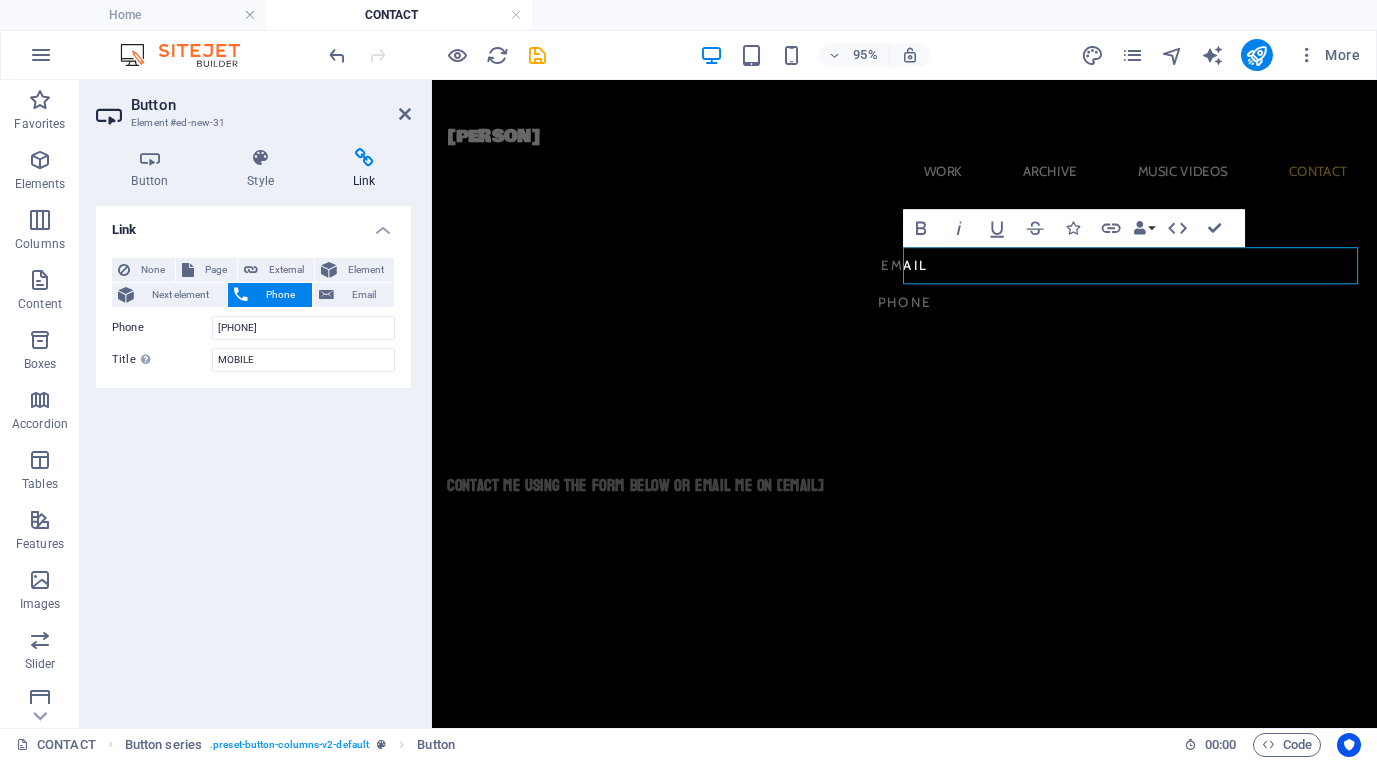 click on "Link None Page External Element Next element Phone Email Page Home ARCHIVE MUSIC VIDEOS CONTACT Privacy Policy Element
URL Phone [PHONE] Email Link target New tab Same tab Overlay Title Additional link description, should not be the same as the link text. The title is most often shown as a tooltip text when the mouse moves over the element. Leave empty if uncertain. MOBILE Relationship Sets the  relationship of this link to the link target . For example, the value "nofollow" instructs search engines not to follow the link. Can be left empty. alternate author bookmark external help license next nofollow noreferrer noopener prev search tag" at bounding box center (253, 459) 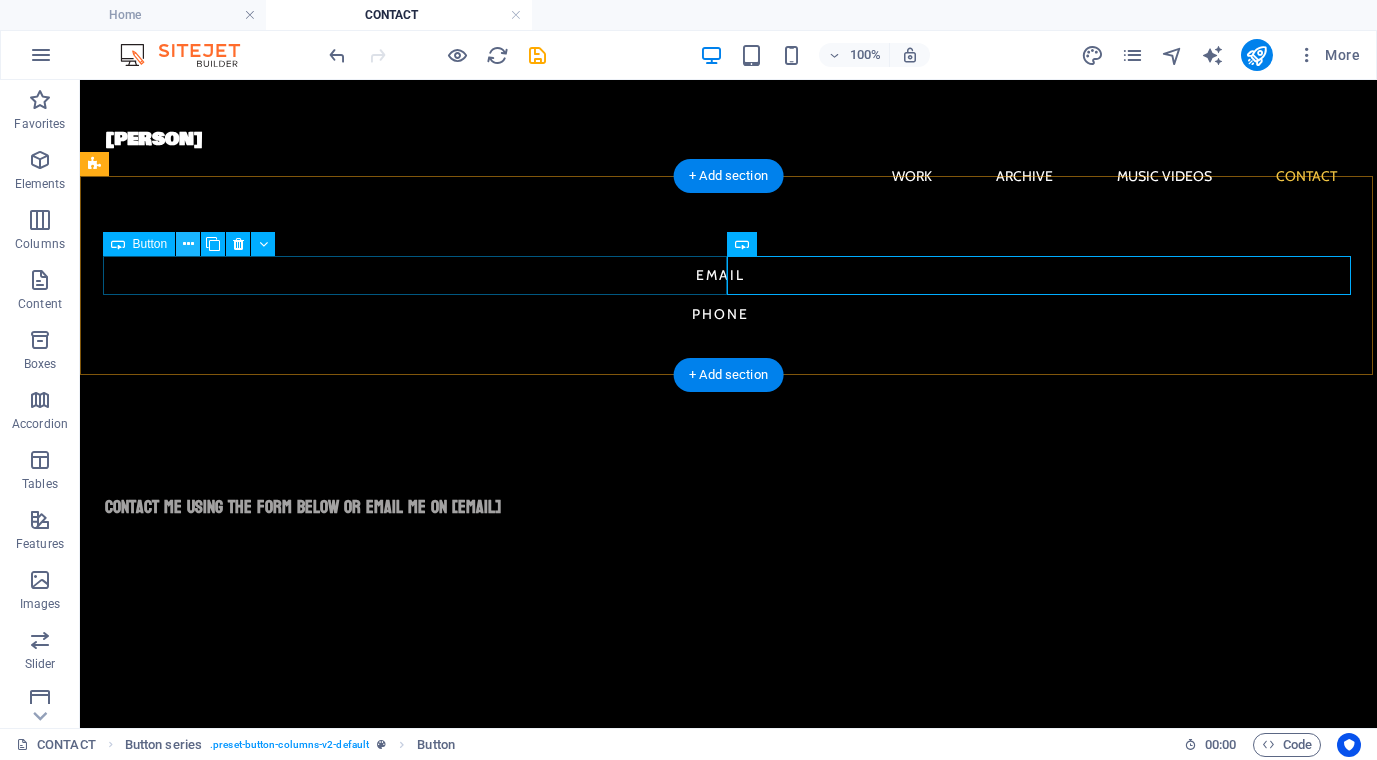 click at bounding box center [188, 244] 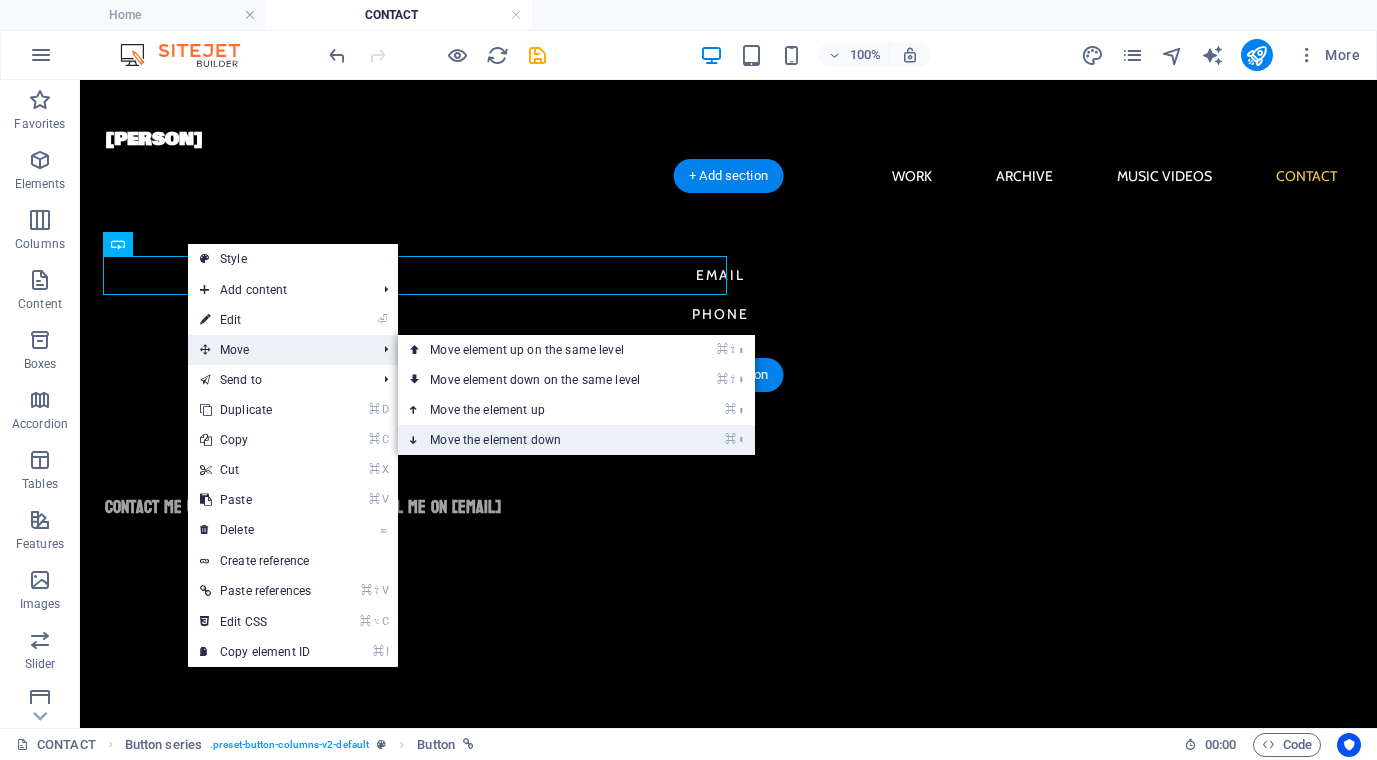 click on "⌘ ⬇  Move the element down" at bounding box center [539, 440] 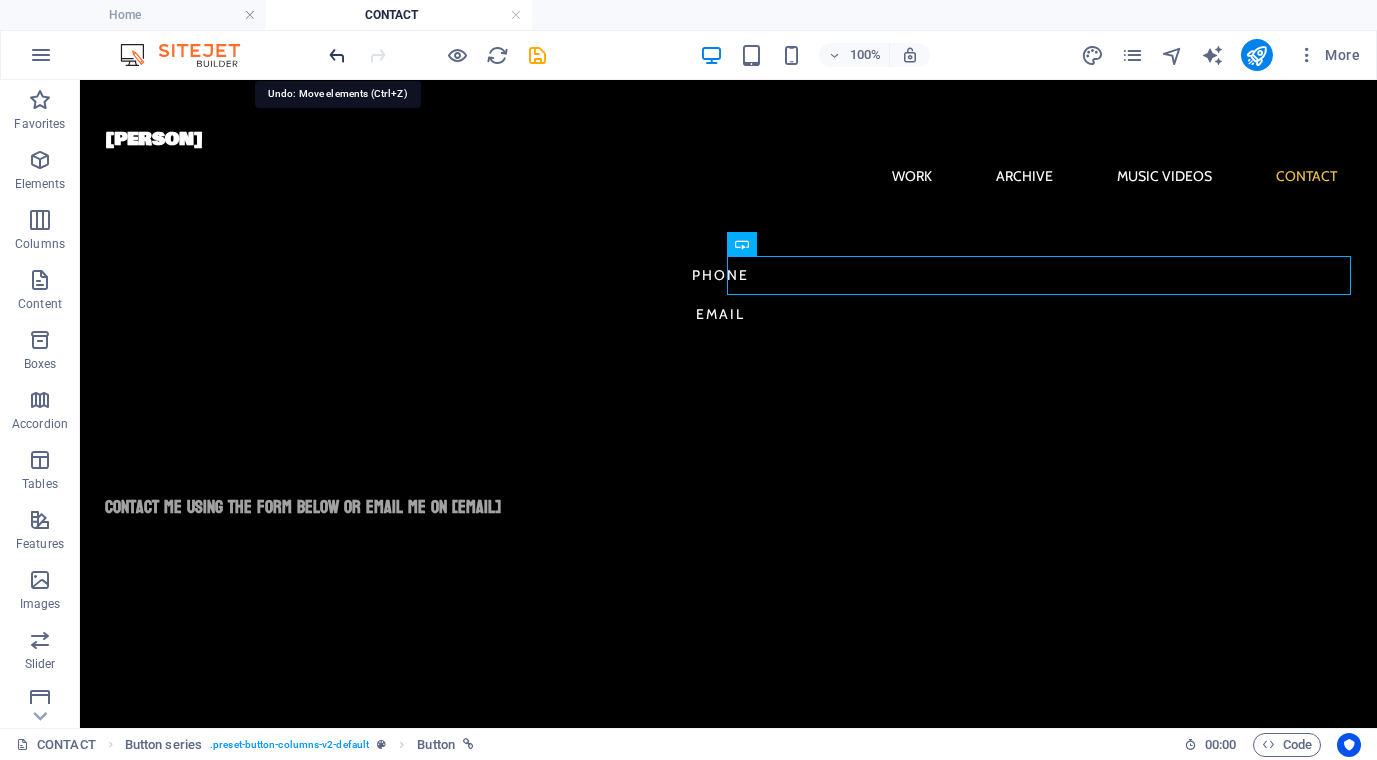 click at bounding box center [337, 55] 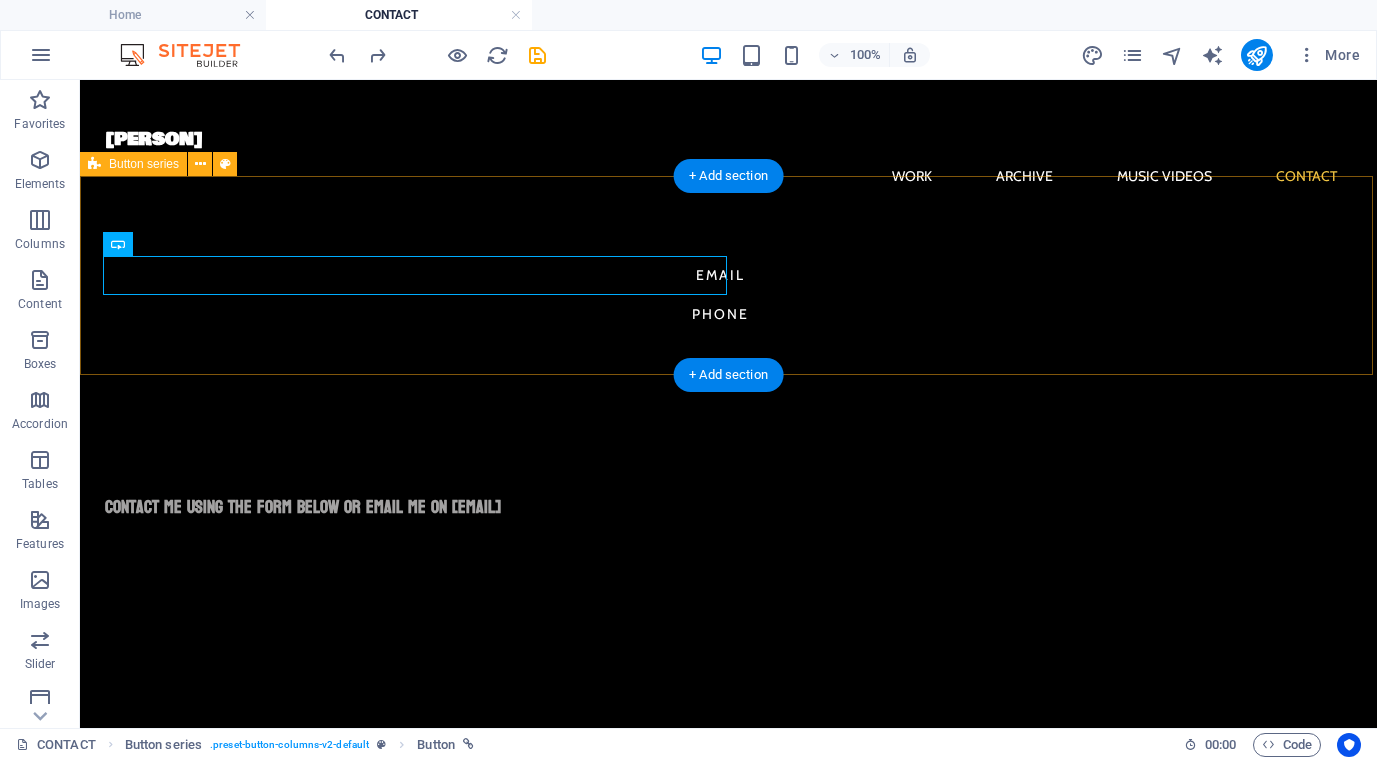 scroll, scrollTop: 1, scrollLeft: 0, axis: vertical 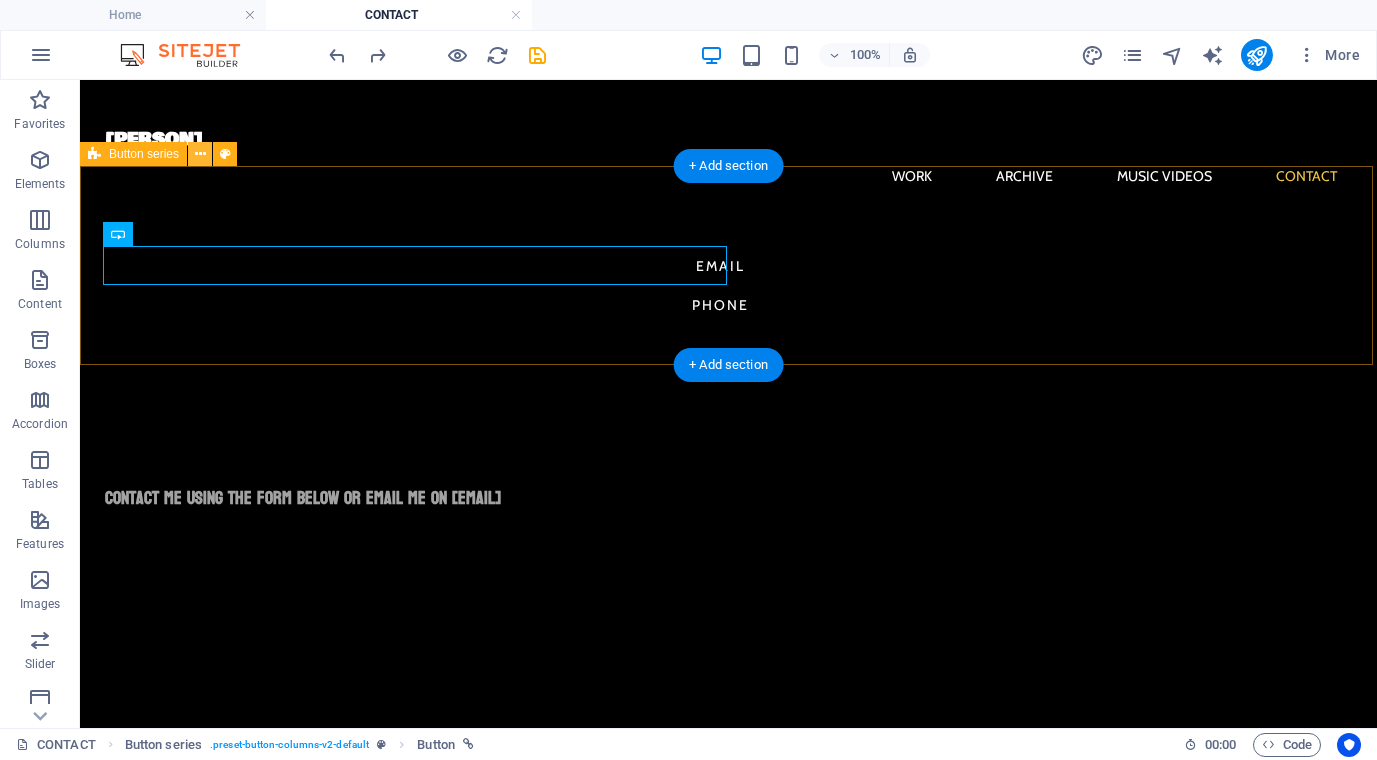 click at bounding box center (200, 154) 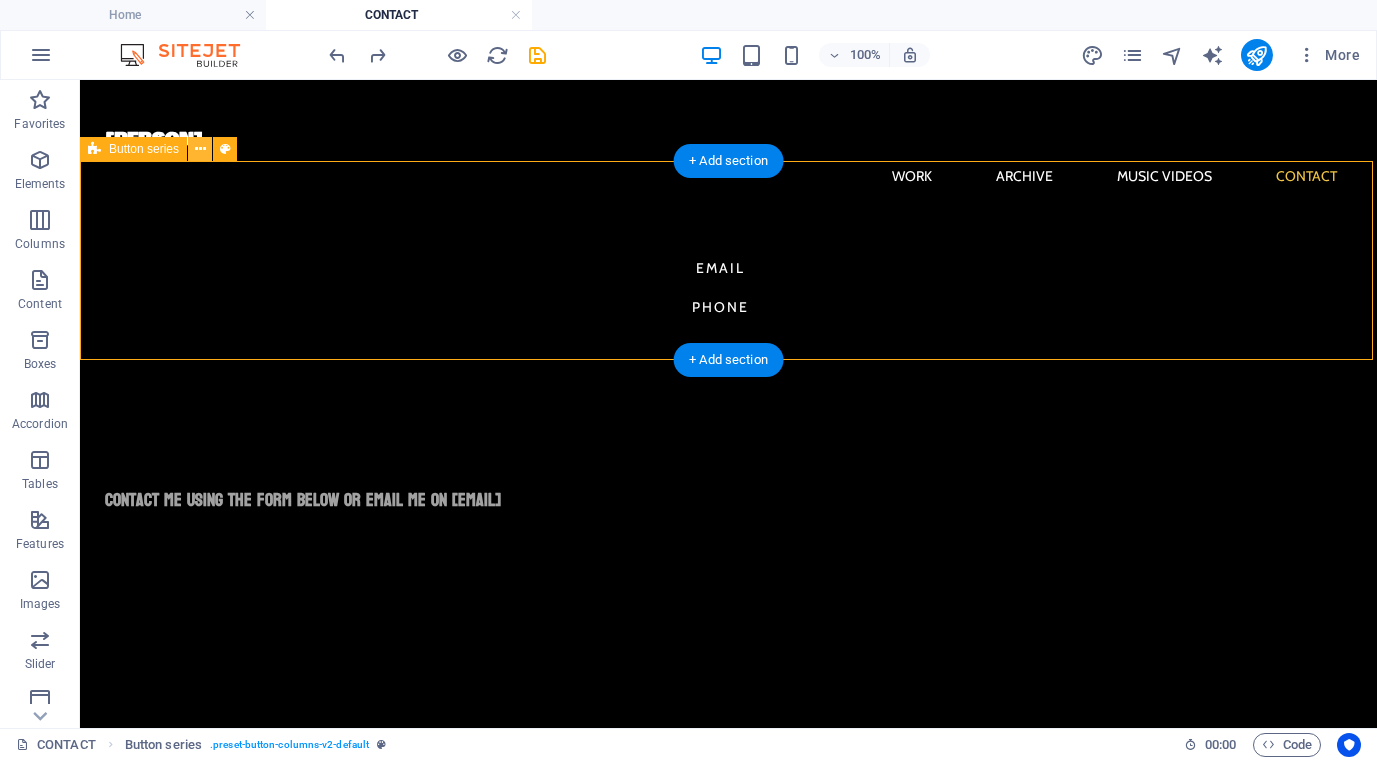 scroll, scrollTop: 15, scrollLeft: 0, axis: vertical 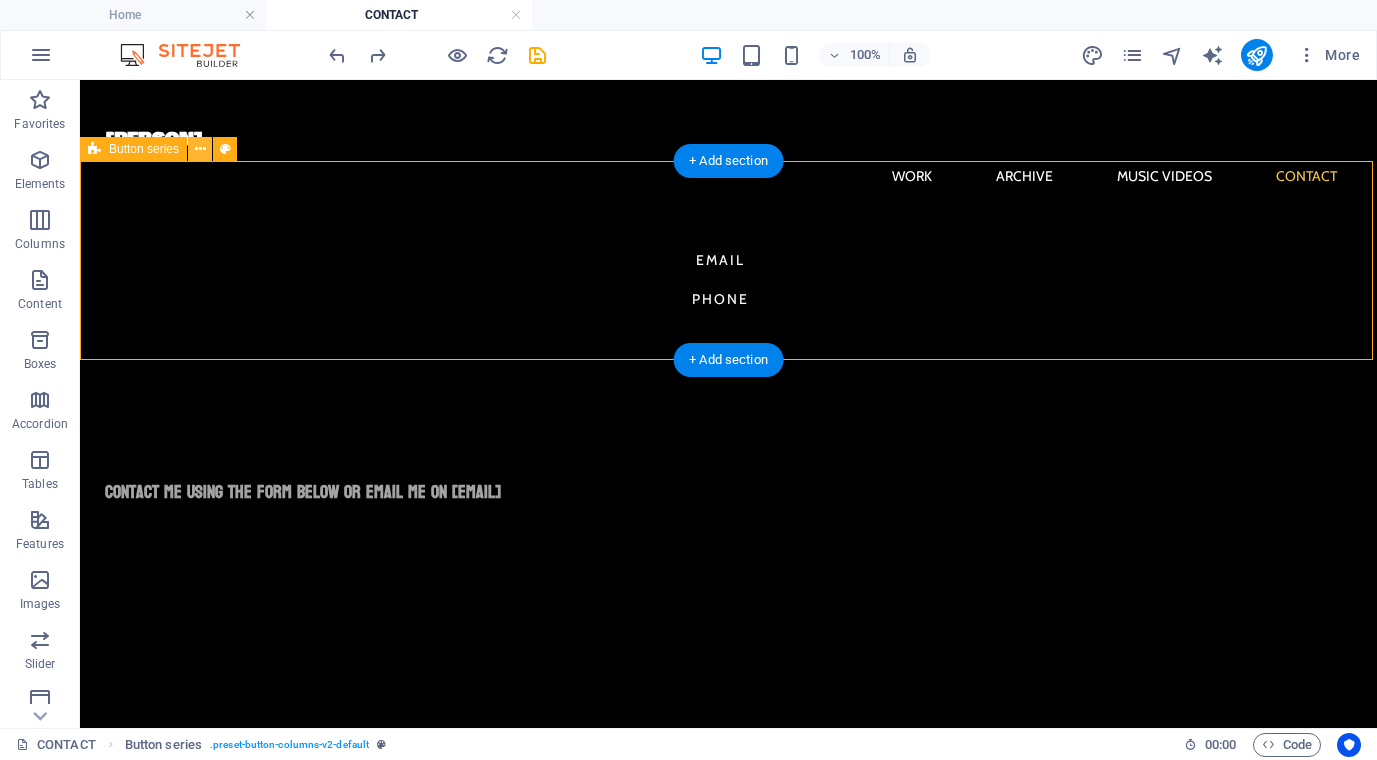 click at bounding box center [200, 149] 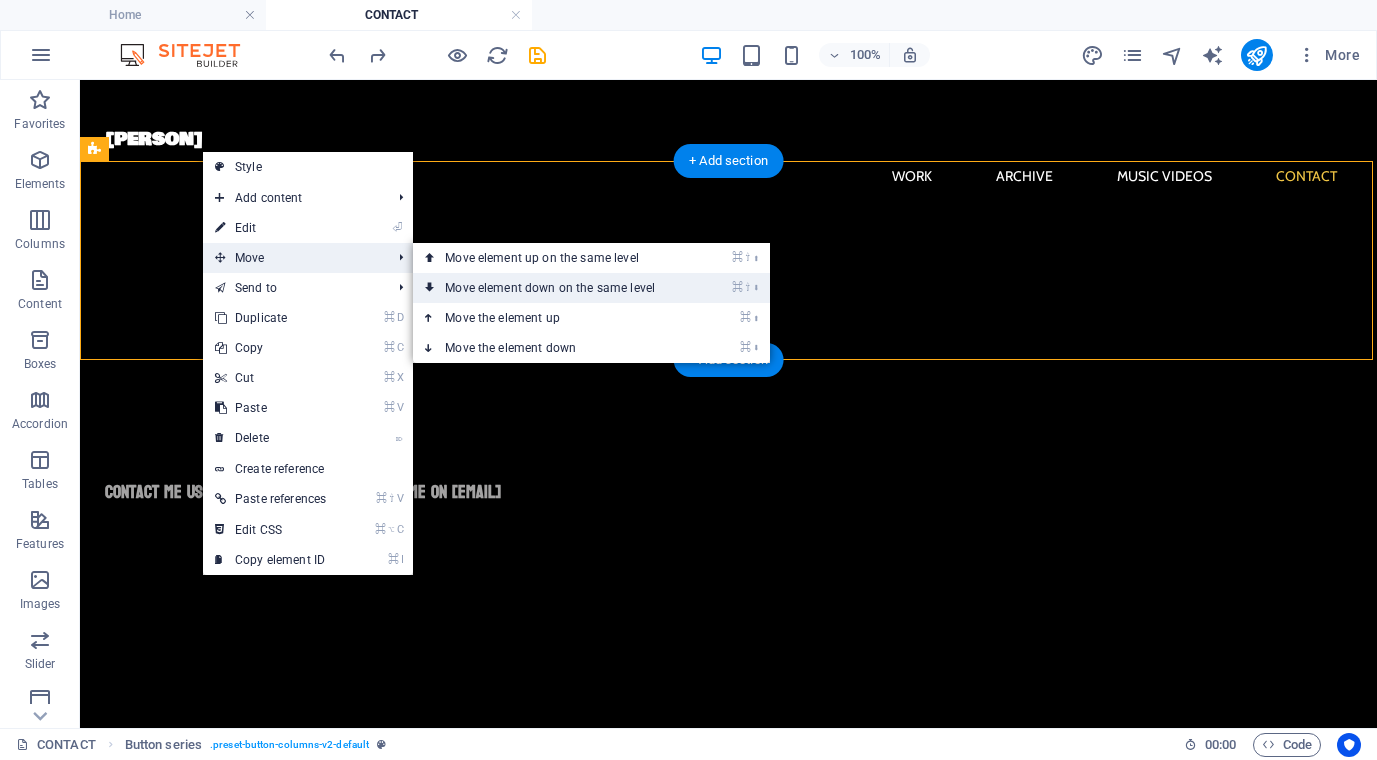 click on "⌘ ⇧ ⬇  Move element down on the same level" at bounding box center [554, 288] 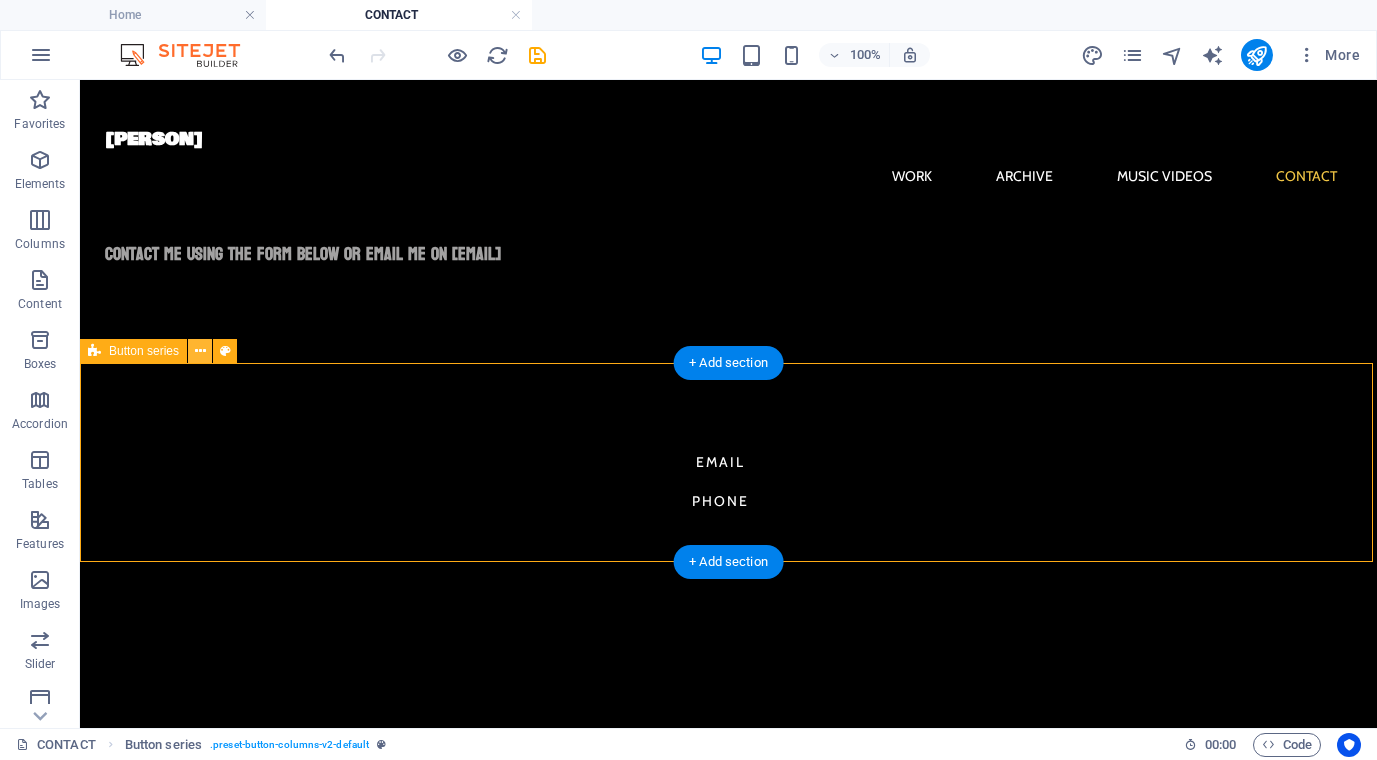 click at bounding box center [200, 351] 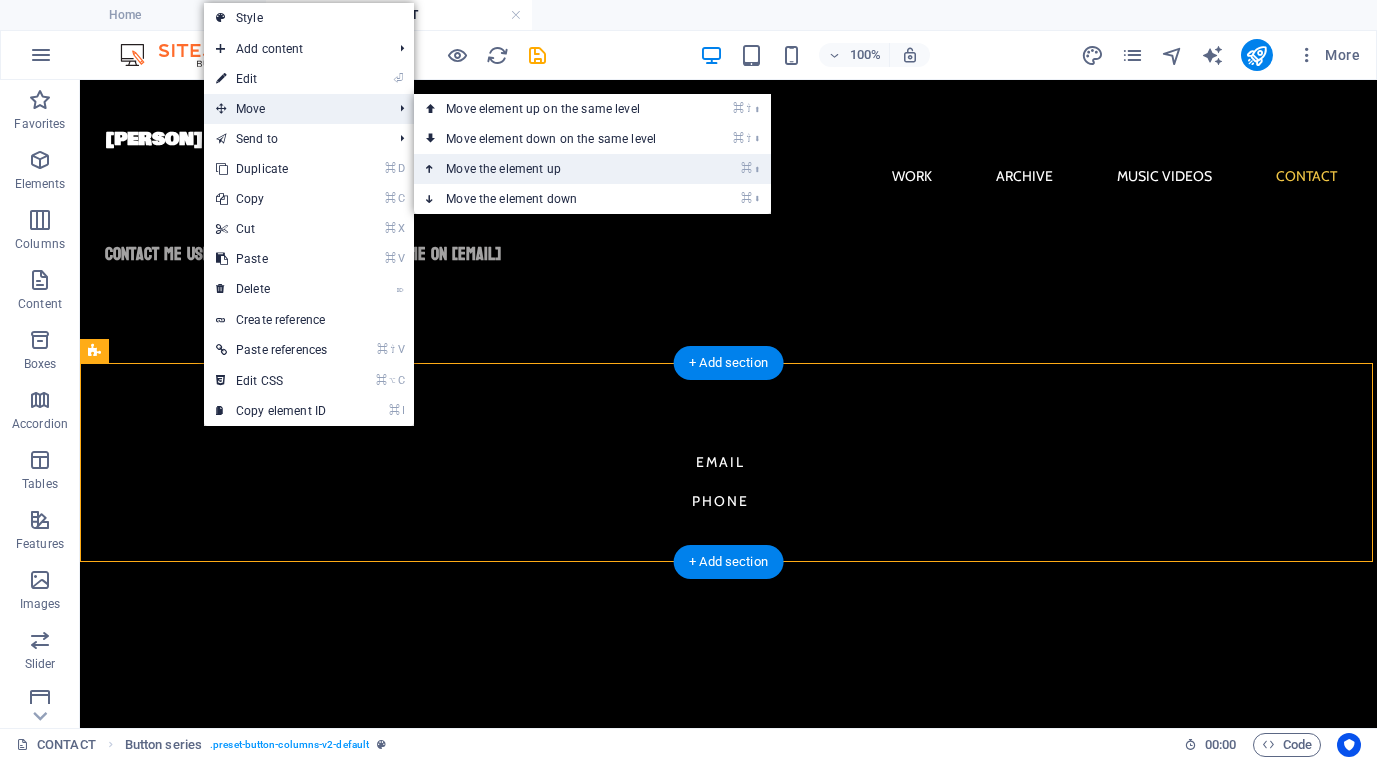 click on "⌘ ⬆  Move the element up" at bounding box center [555, 169] 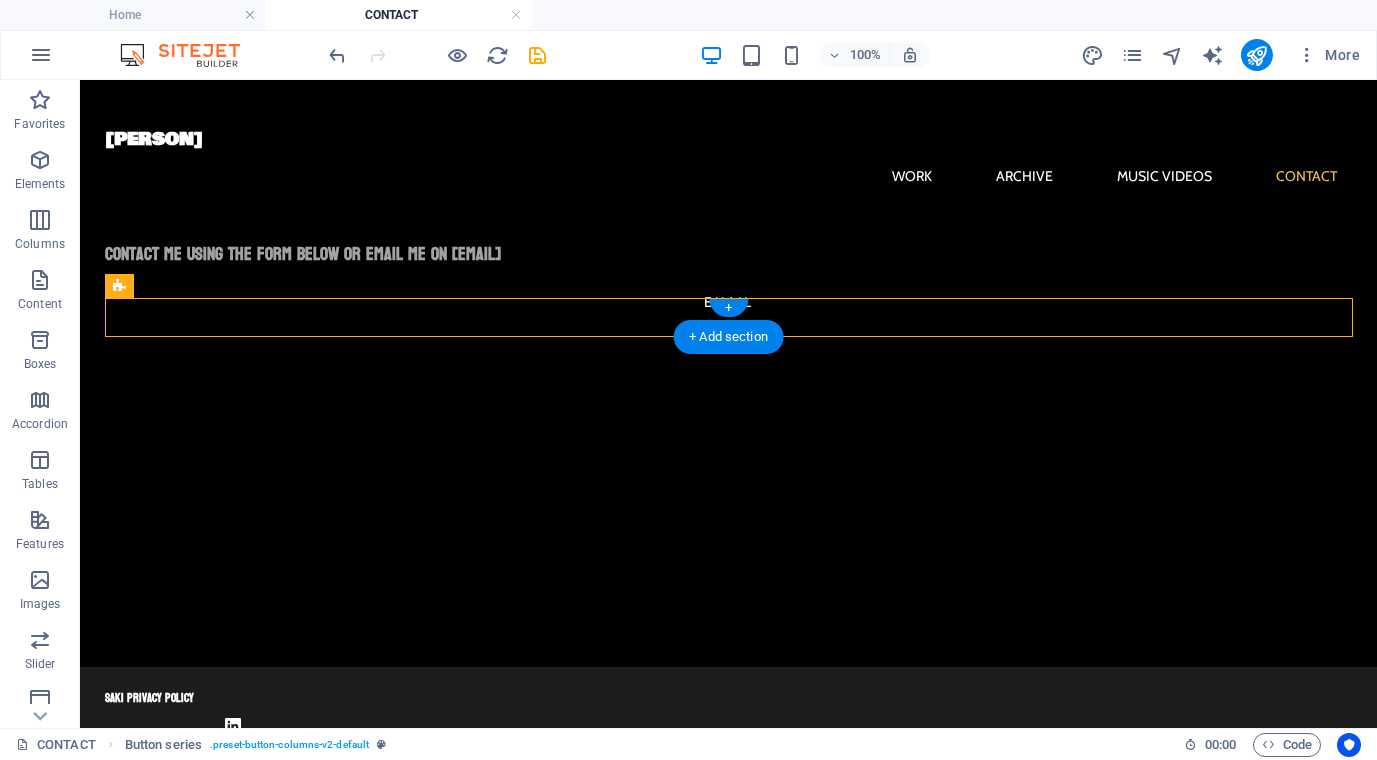 scroll, scrollTop: 0, scrollLeft: 0, axis: both 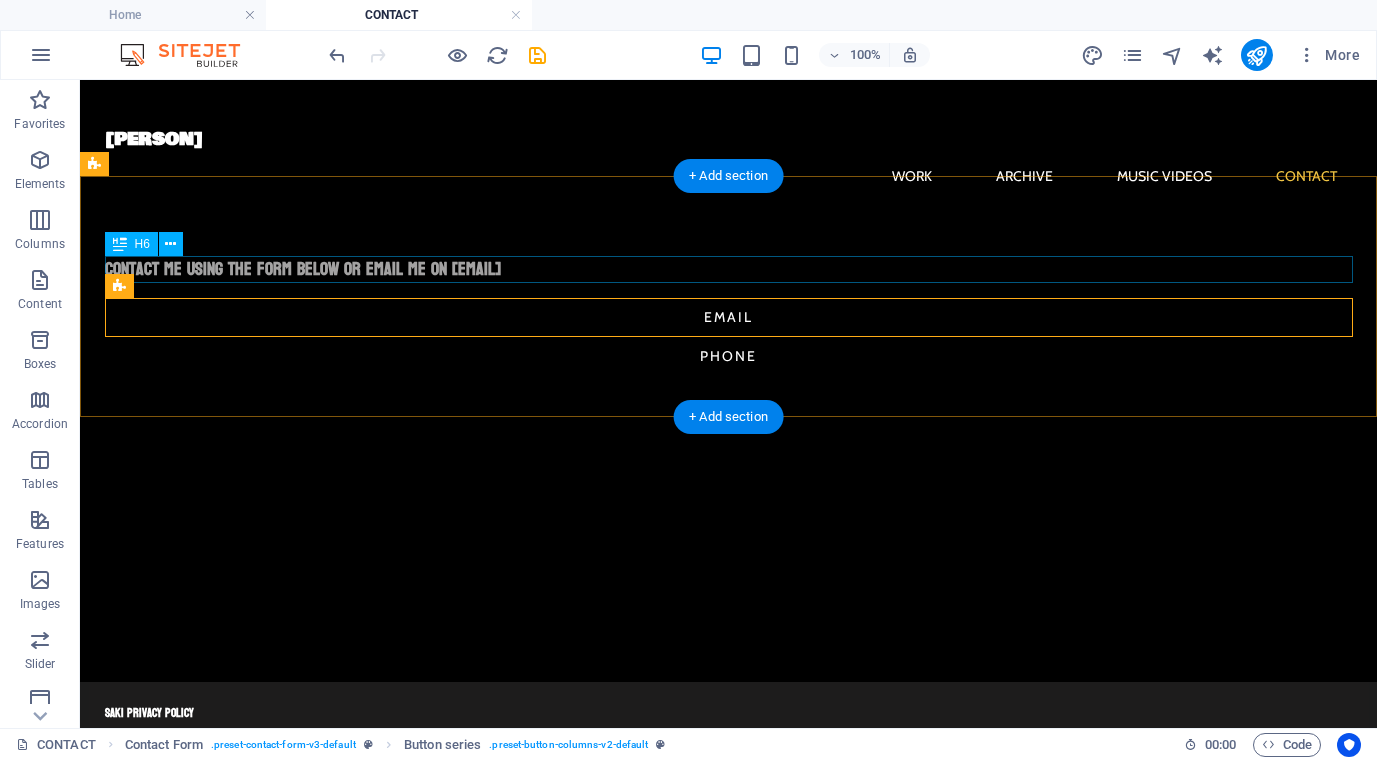 click on "Contact me using the form below or email me on [EMAIL]" at bounding box center (729, 269) 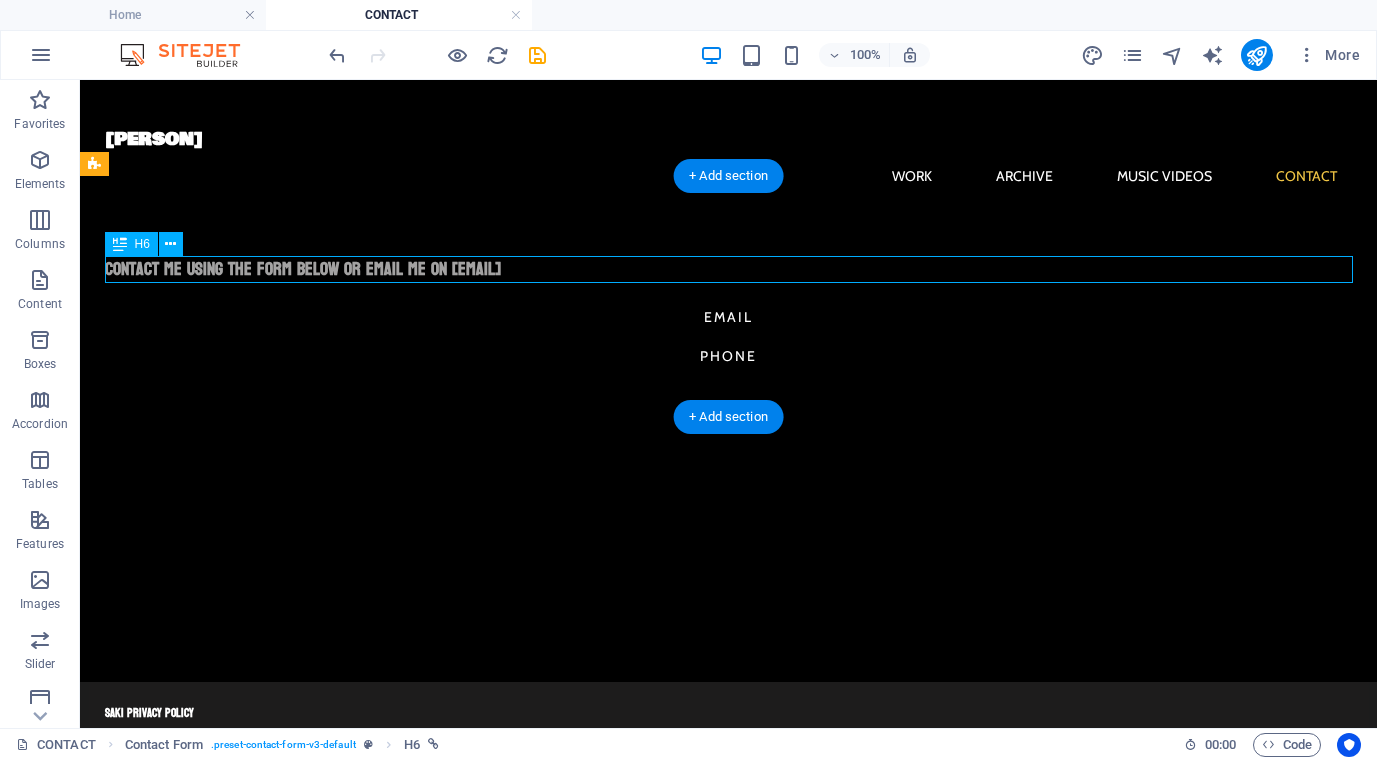 click on "Contact me using the form below or email me on [EMAIL]" at bounding box center [729, 269] 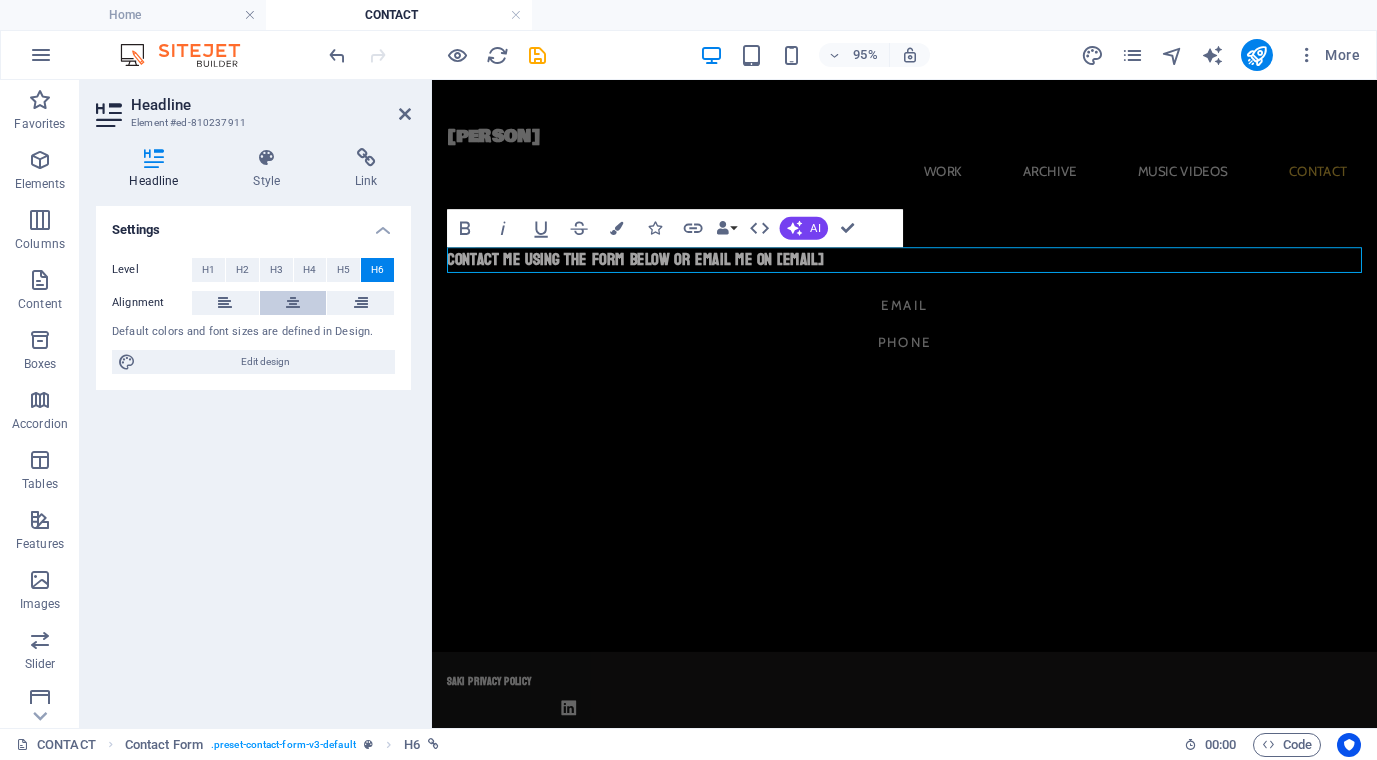 click at bounding box center [293, 303] 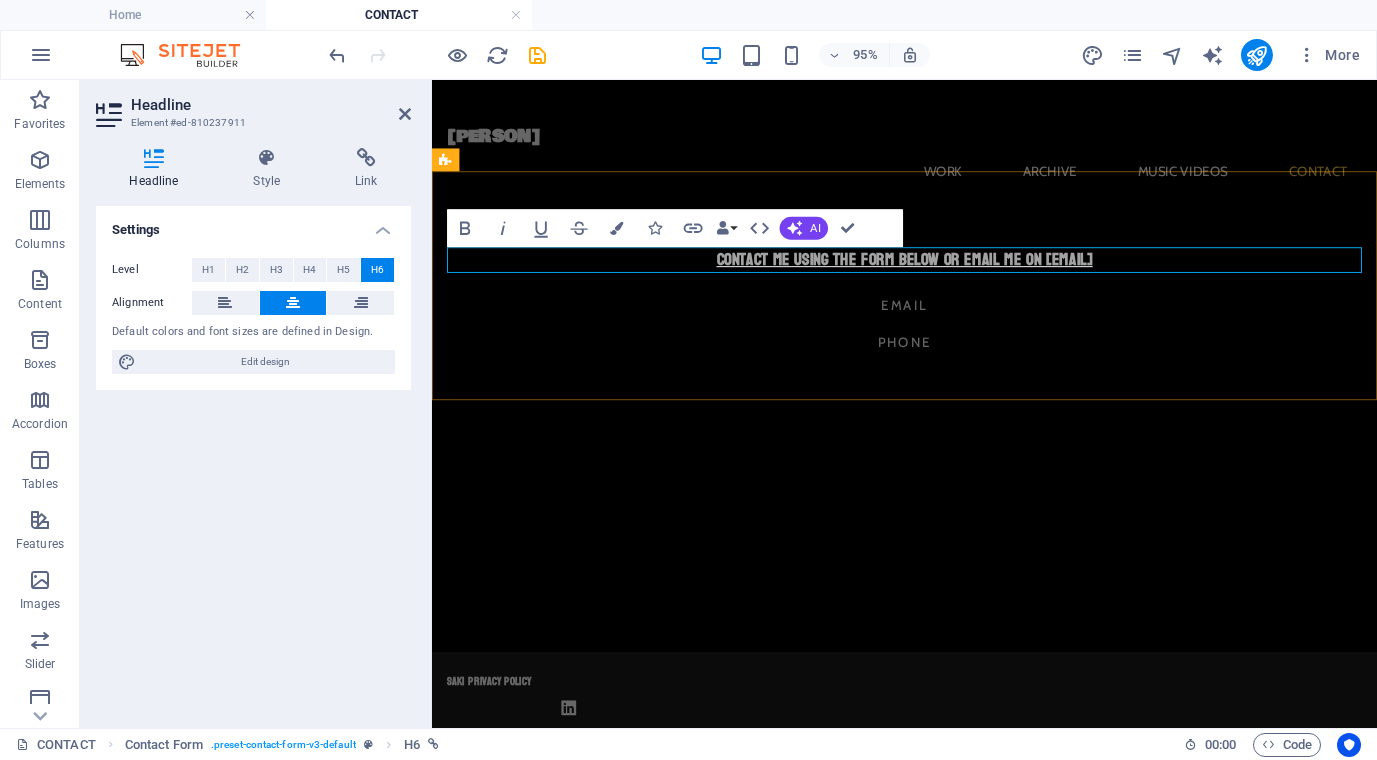 click on "Contact me using the form below or email me on [EMAIL]" at bounding box center (930, 269) 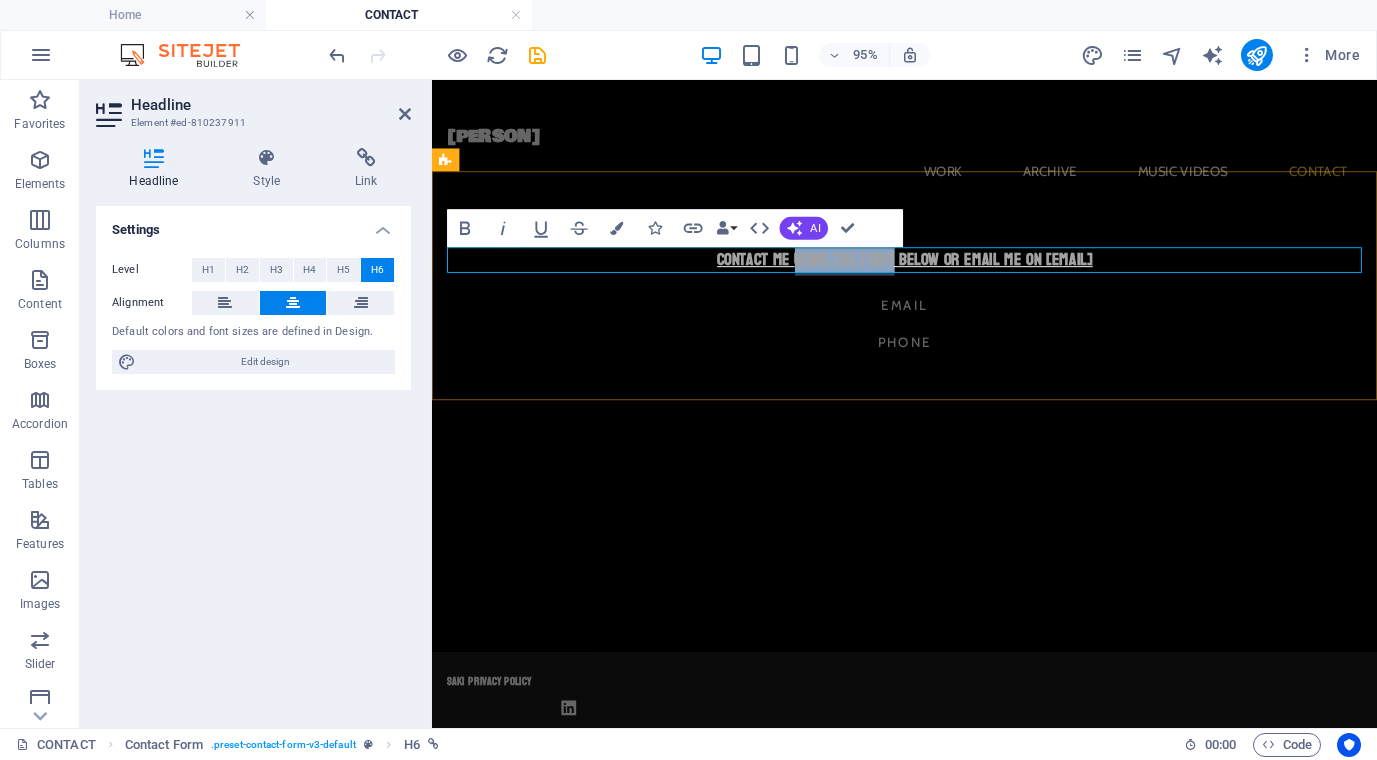 drag, startPoint x: 753, startPoint y: 266, endPoint x: 859, endPoint y: 273, distance: 106.23088 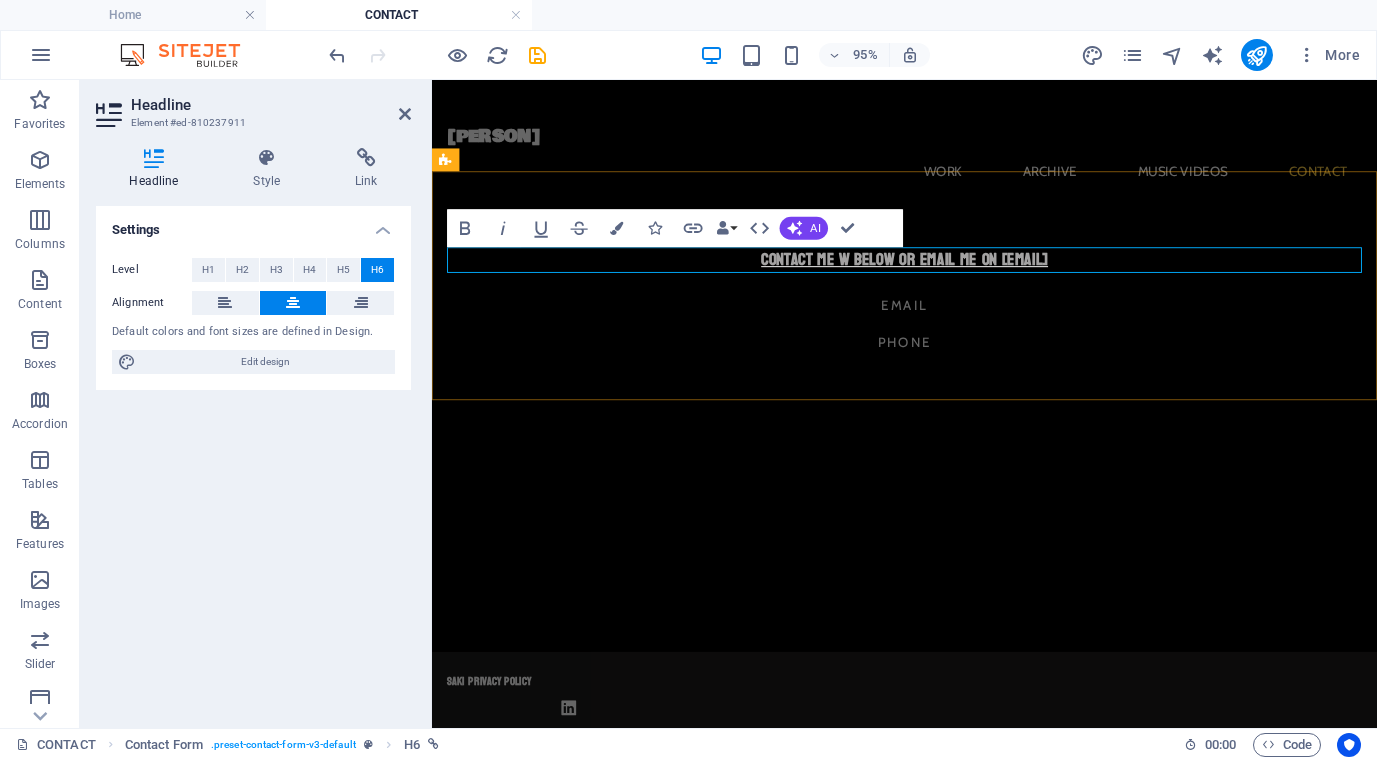 type 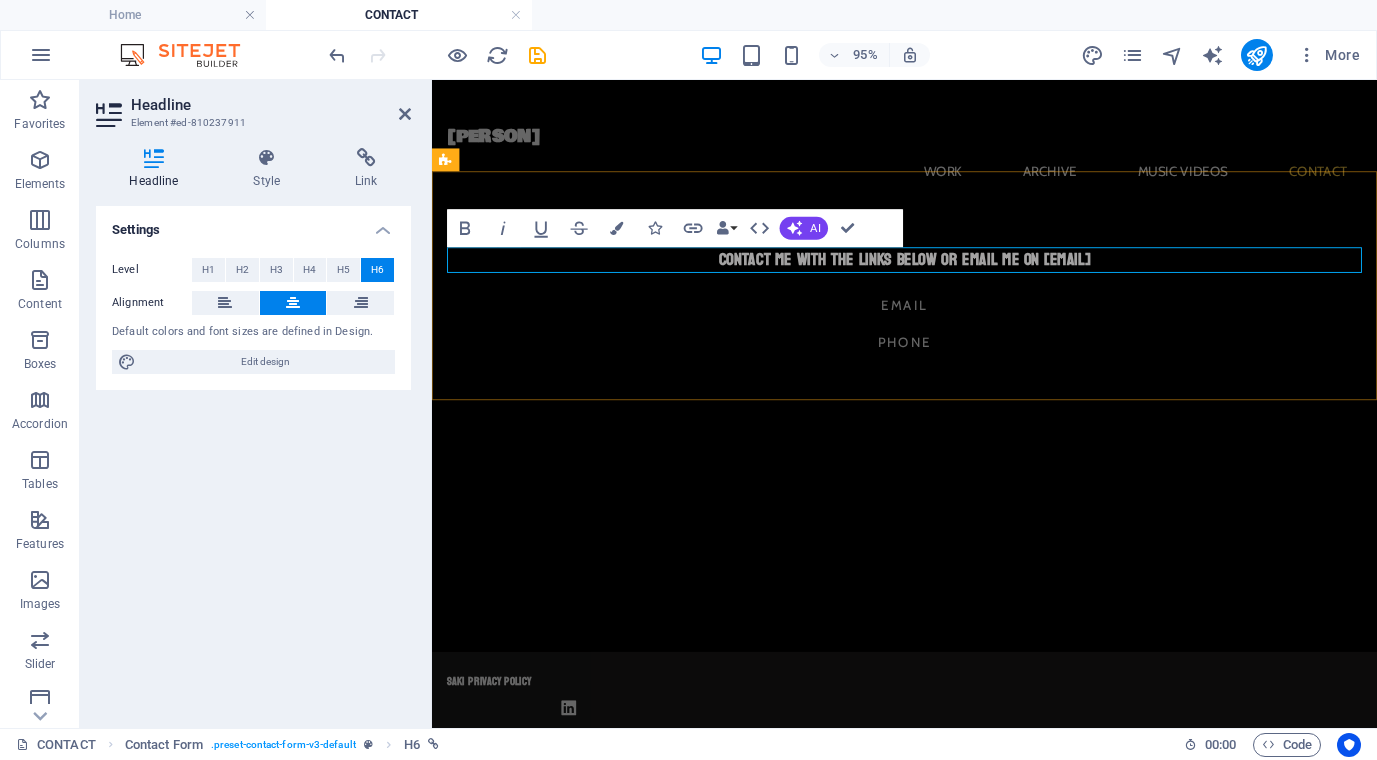 drag, startPoint x: 911, startPoint y: 266, endPoint x: 1196, endPoint y: 262, distance: 285.02808 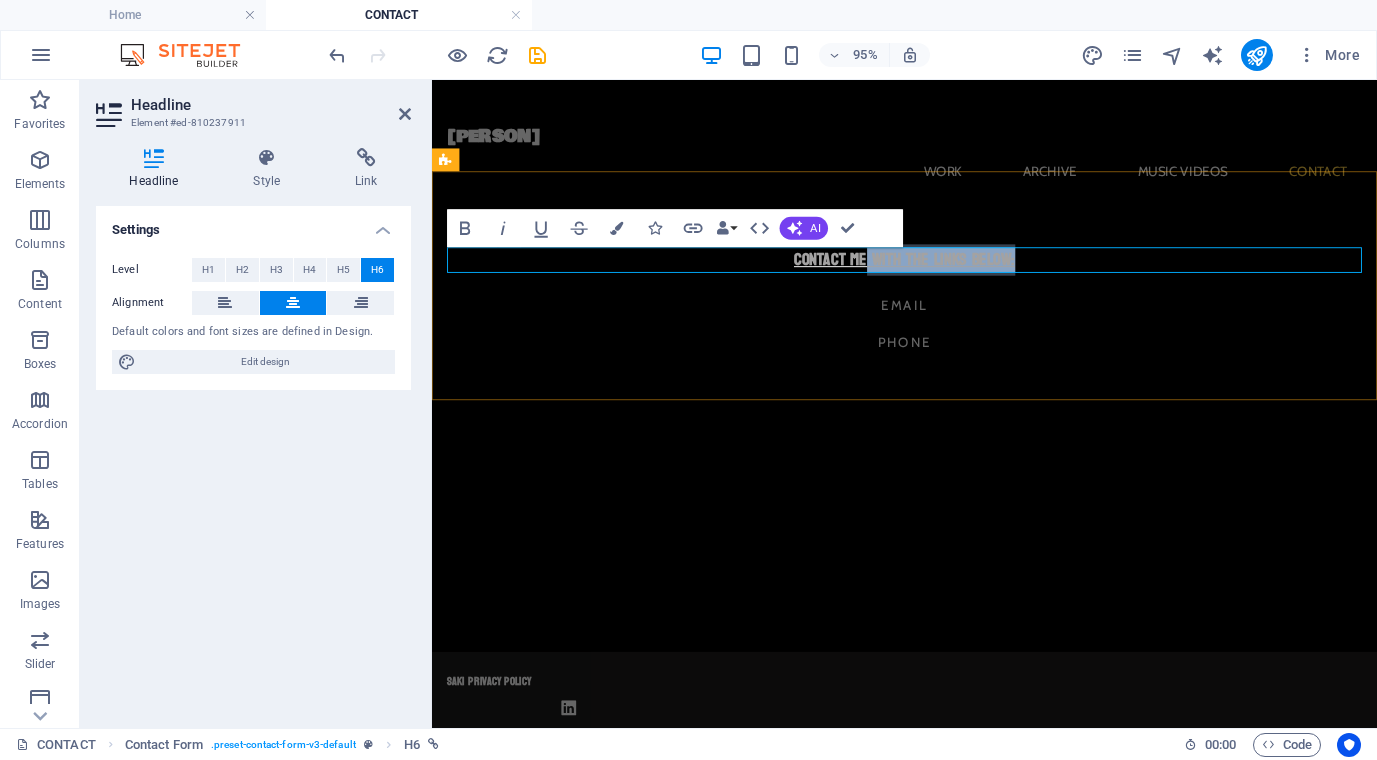 drag, startPoint x: 1053, startPoint y: 267, endPoint x: 888, endPoint y: 267, distance: 165 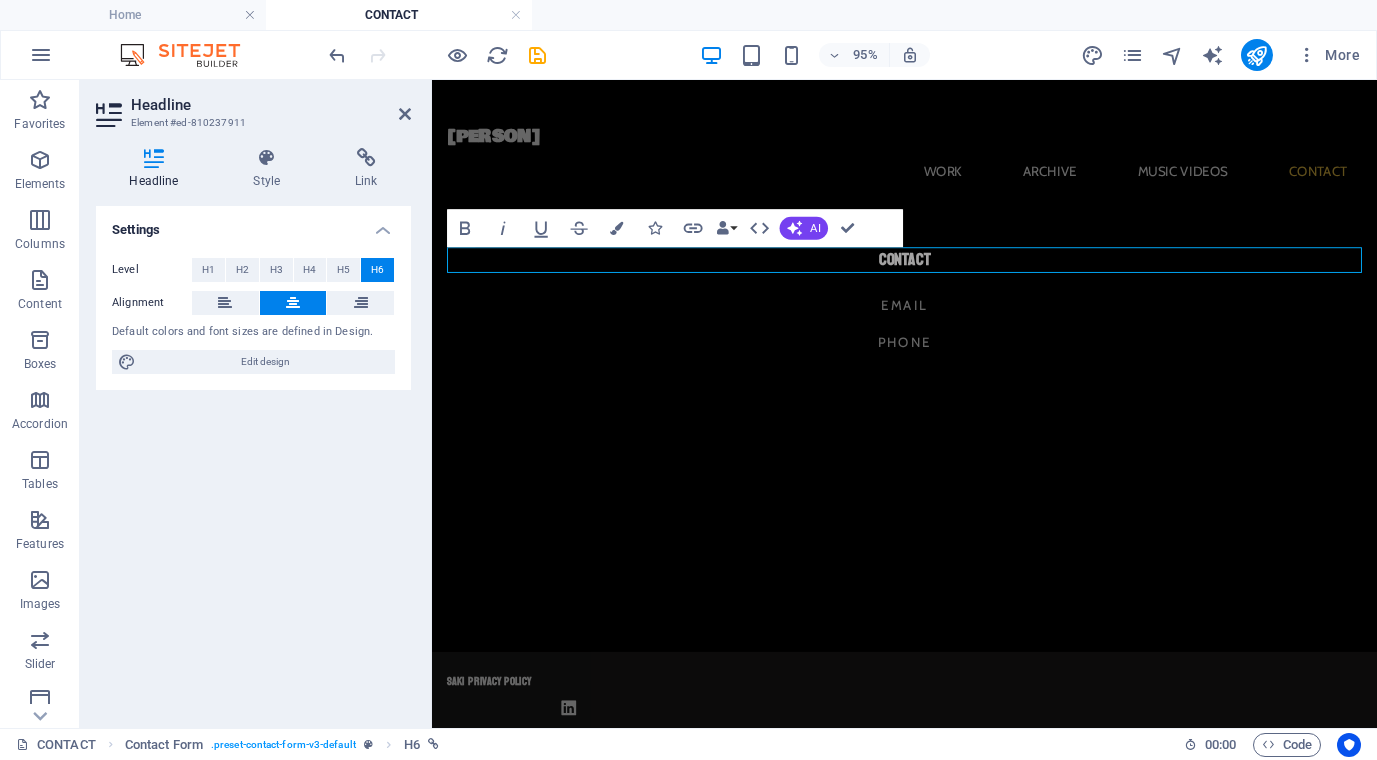 click on "phone" at bounding box center (929, 356) 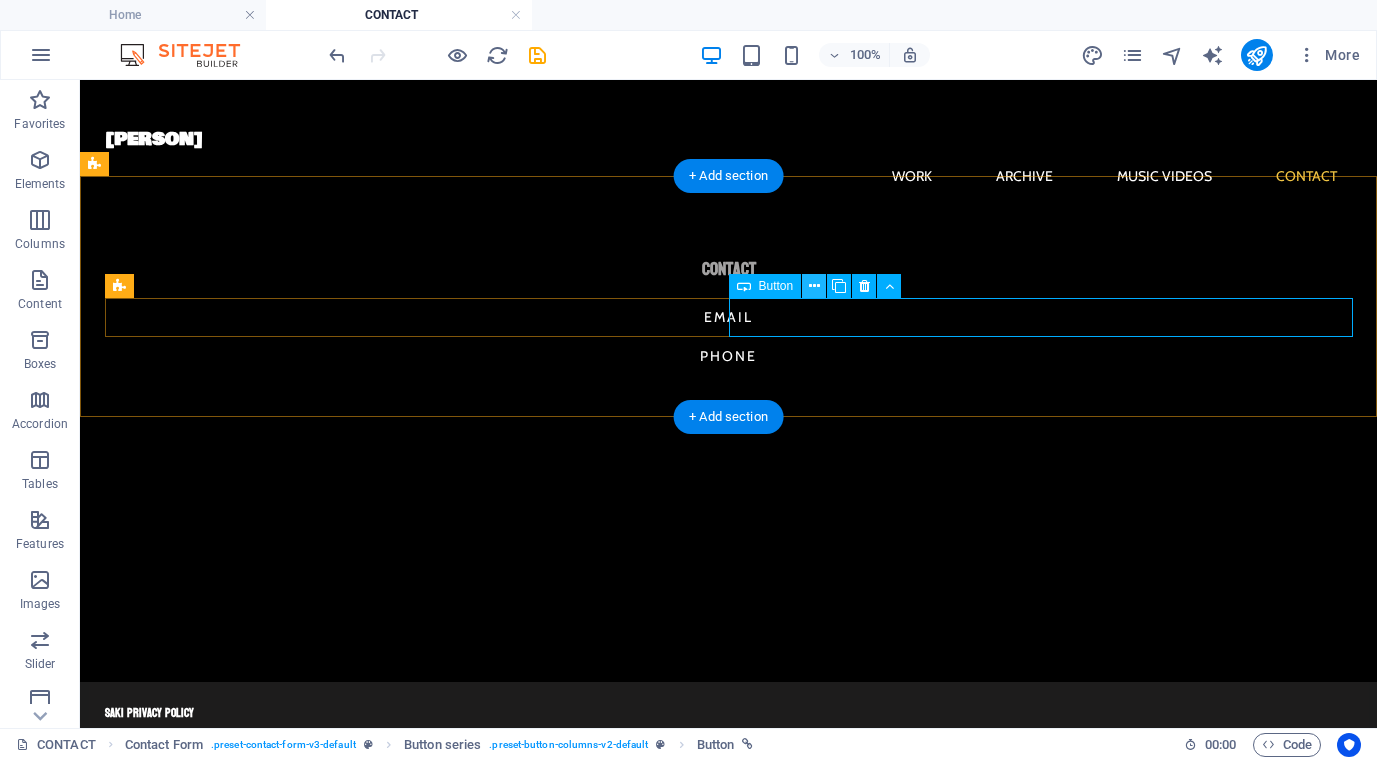 click at bounding box center [814, 286] 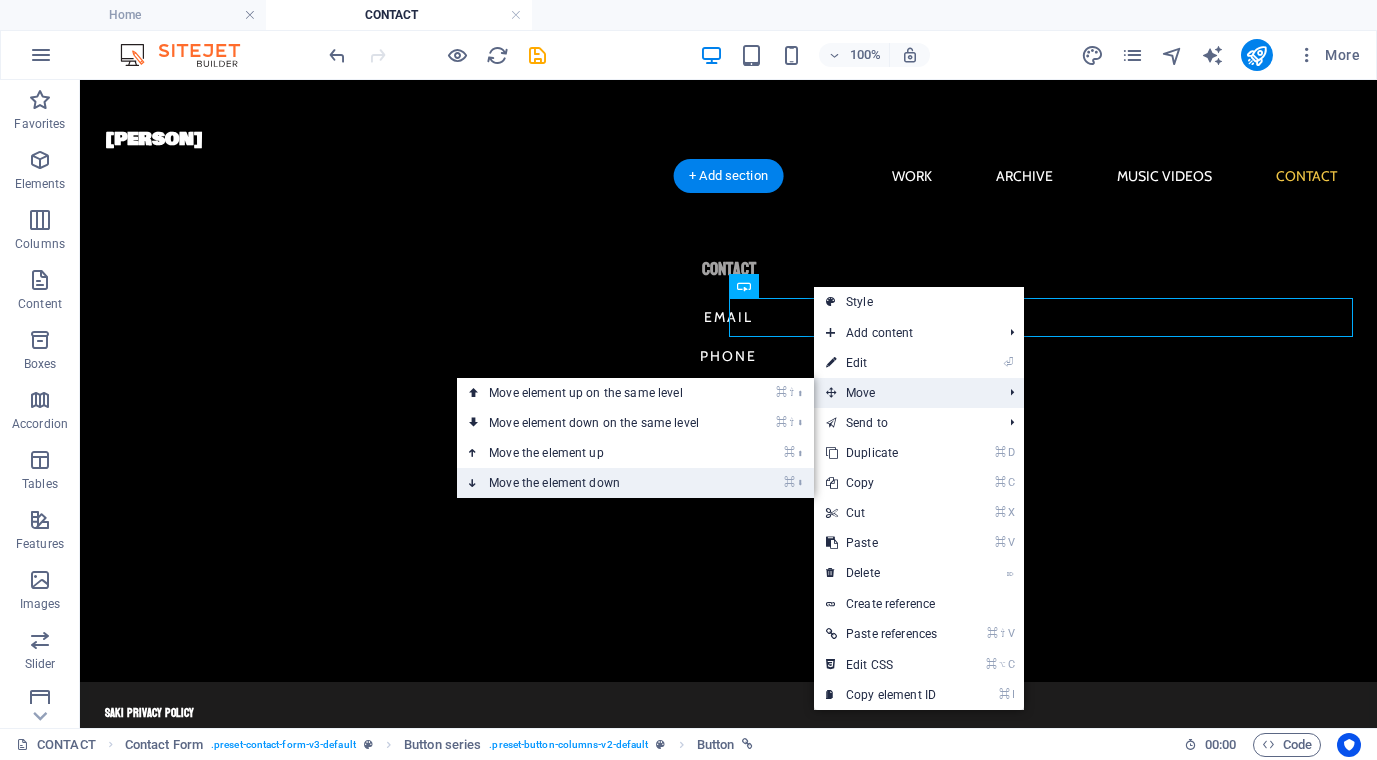 click on "⌘ ⬇  Move the element down" at bounding box center [598, 483] 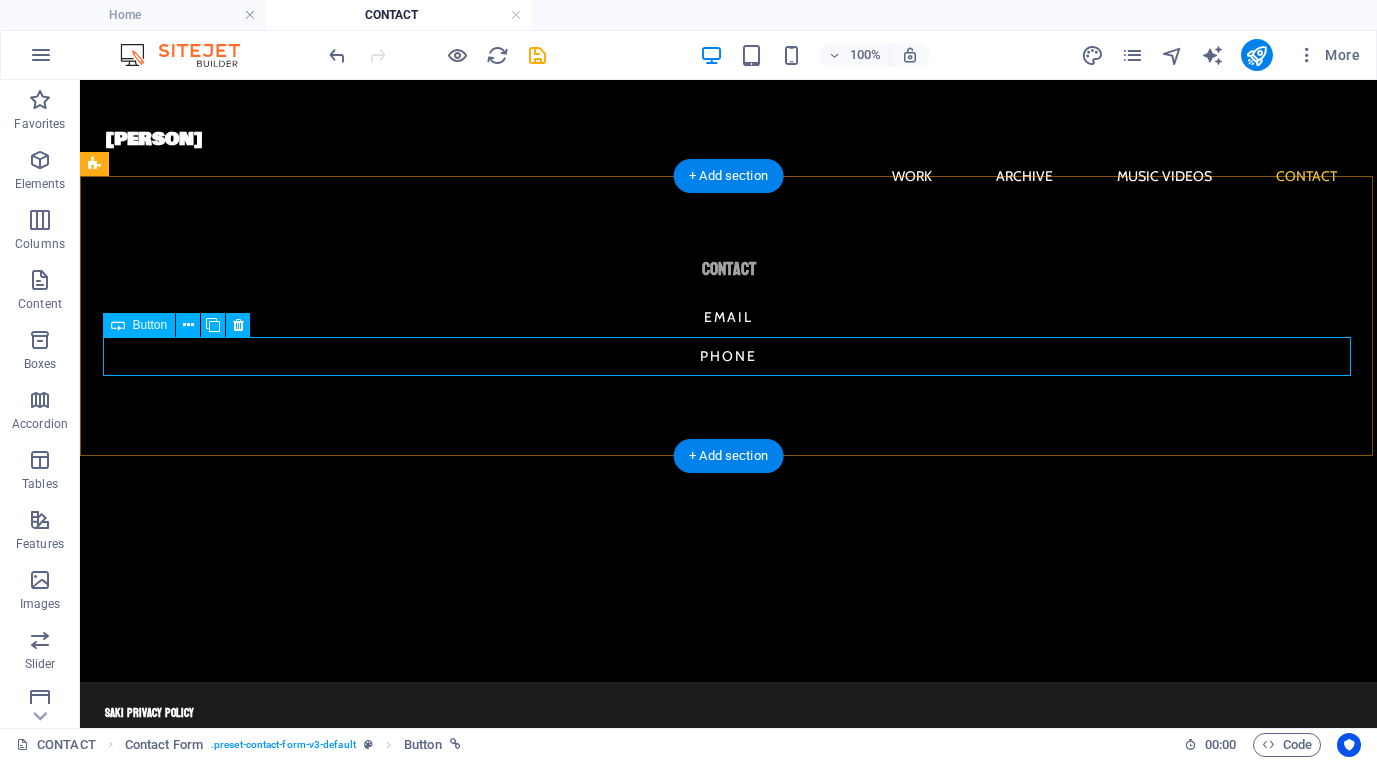 click on "phone" at bounding box center (729, 356) 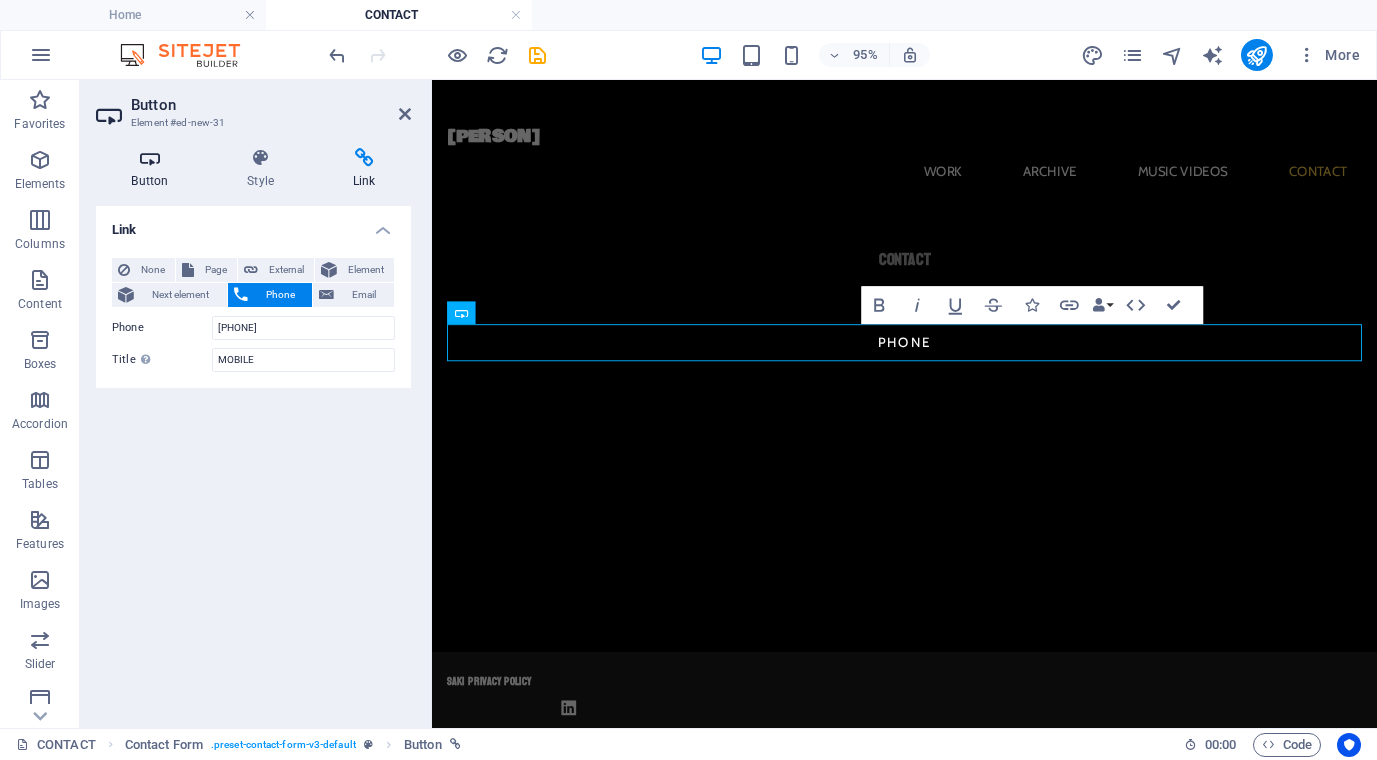 click on "Button" at bounding box center (154, 169) 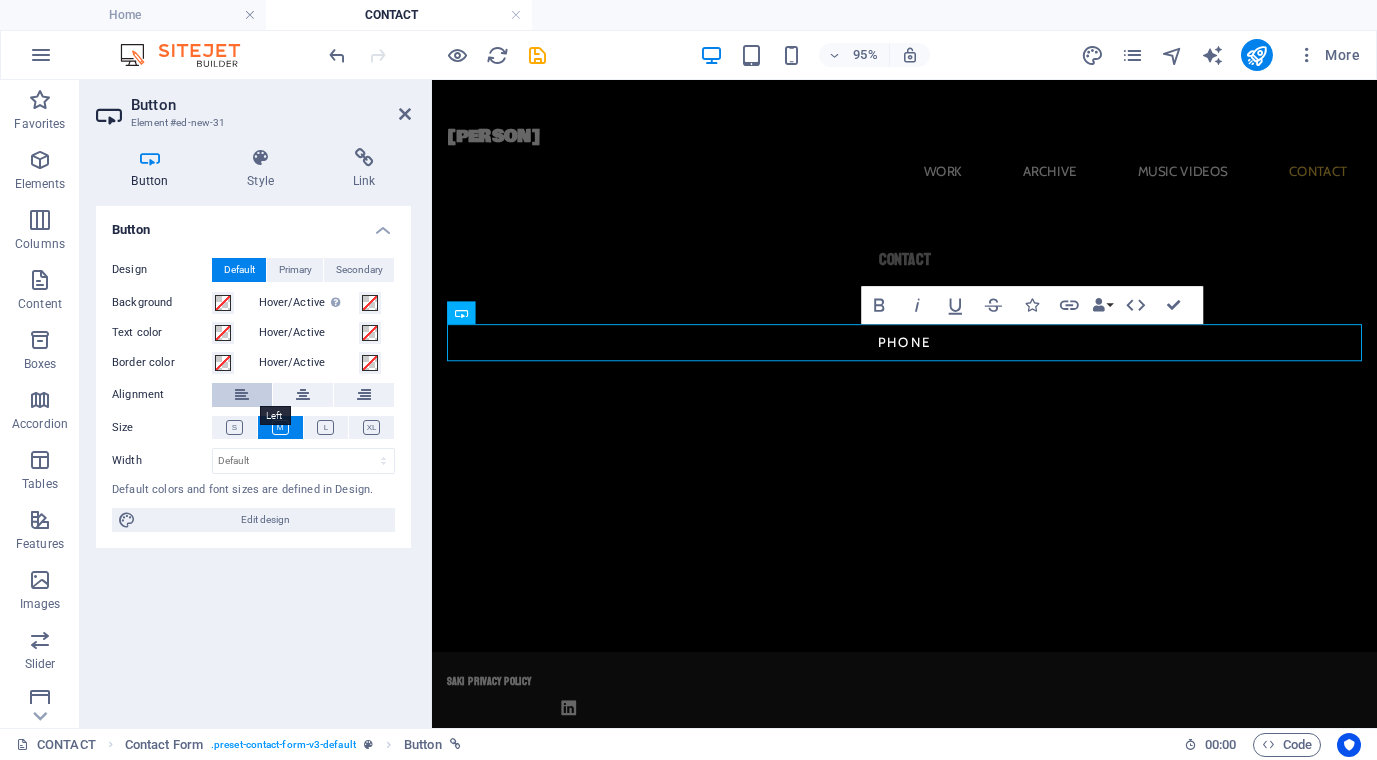 click at bounding box center (242, 395) 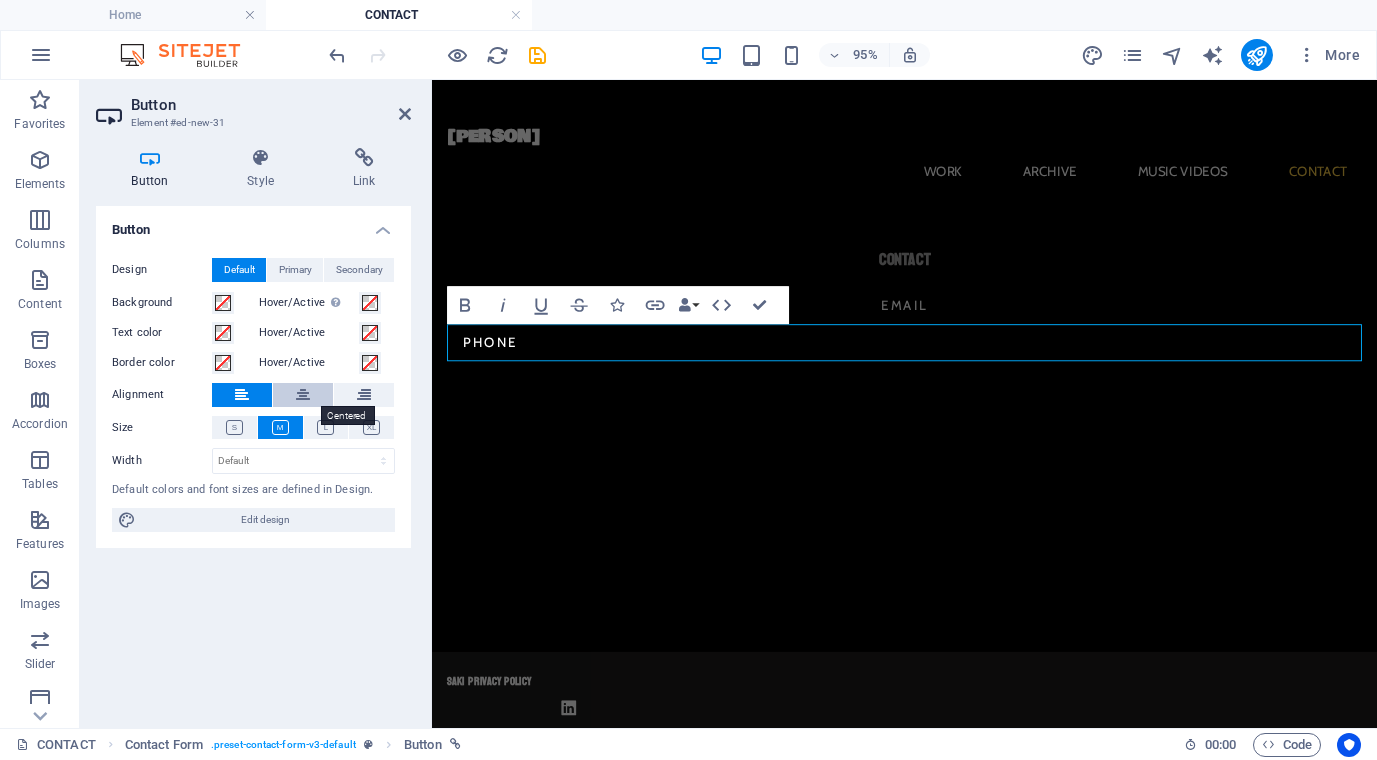 click at bounding box center (303, 395) 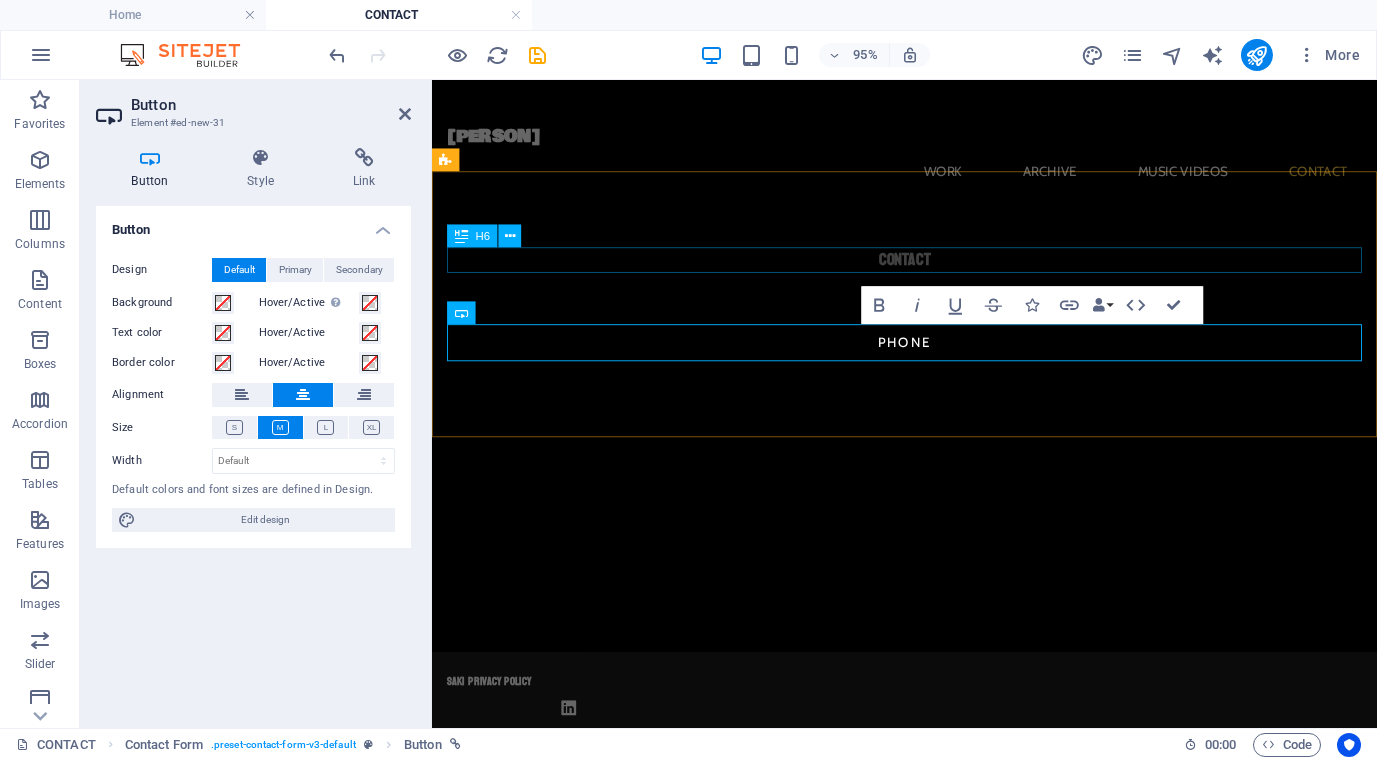 click on "Contact" at bounding box center [929, 269] 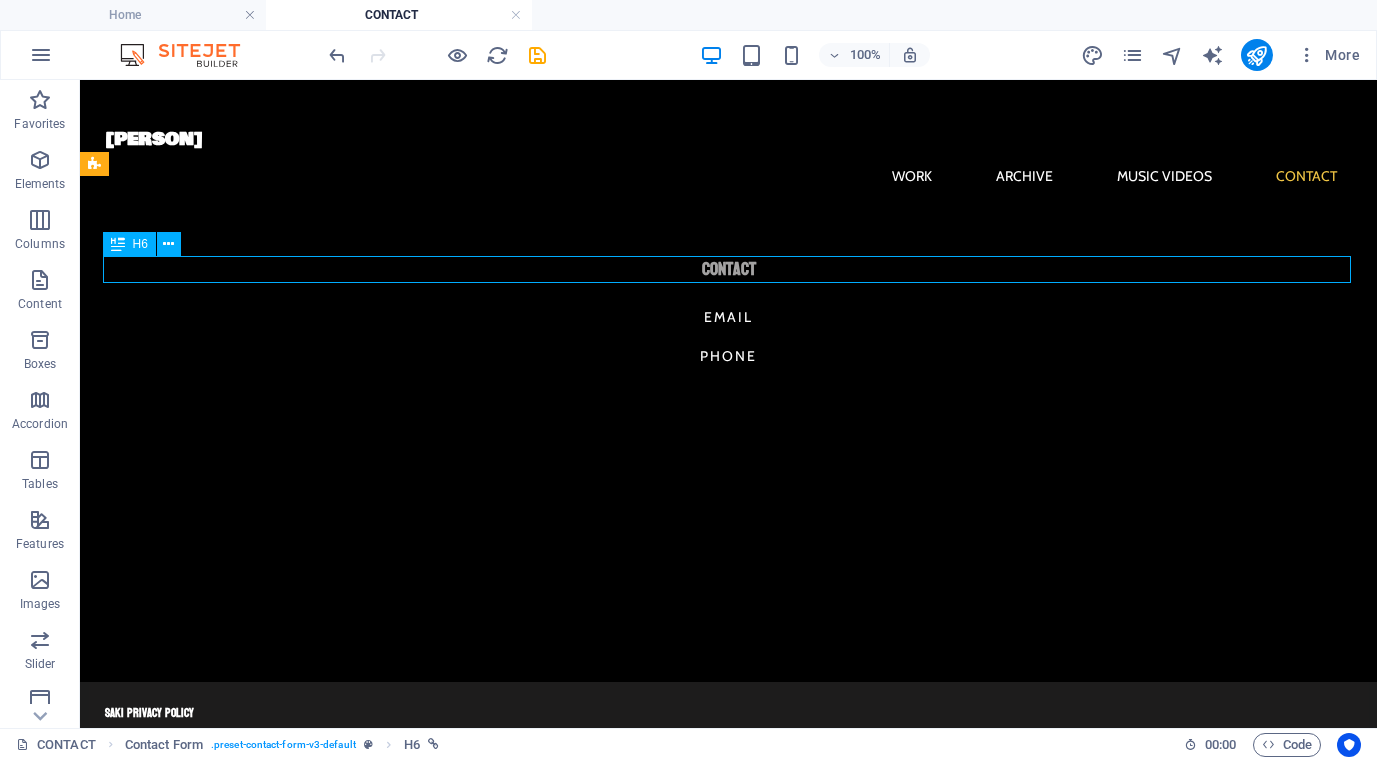 click on "Contact" at bounding box center (729, 269) 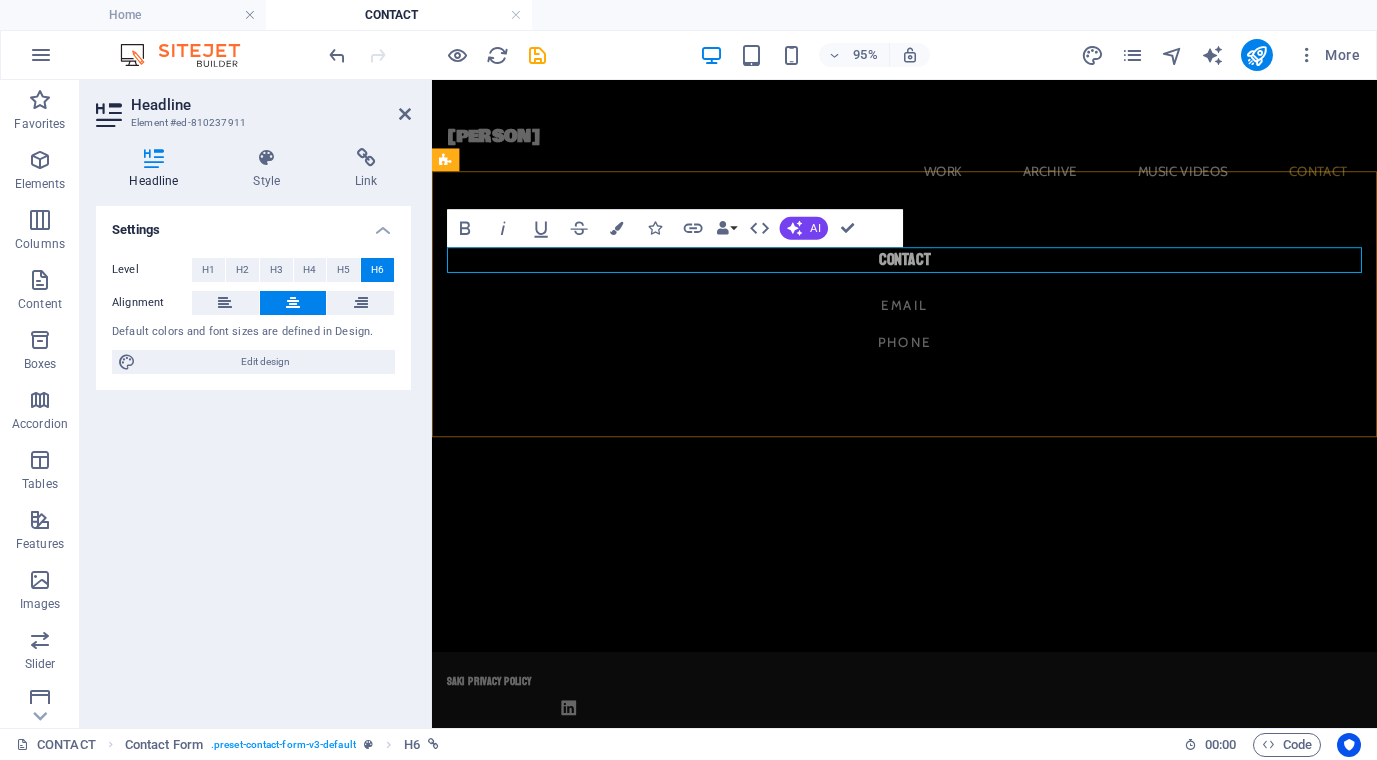 click on "Contact" at bounding box center [929, 269] 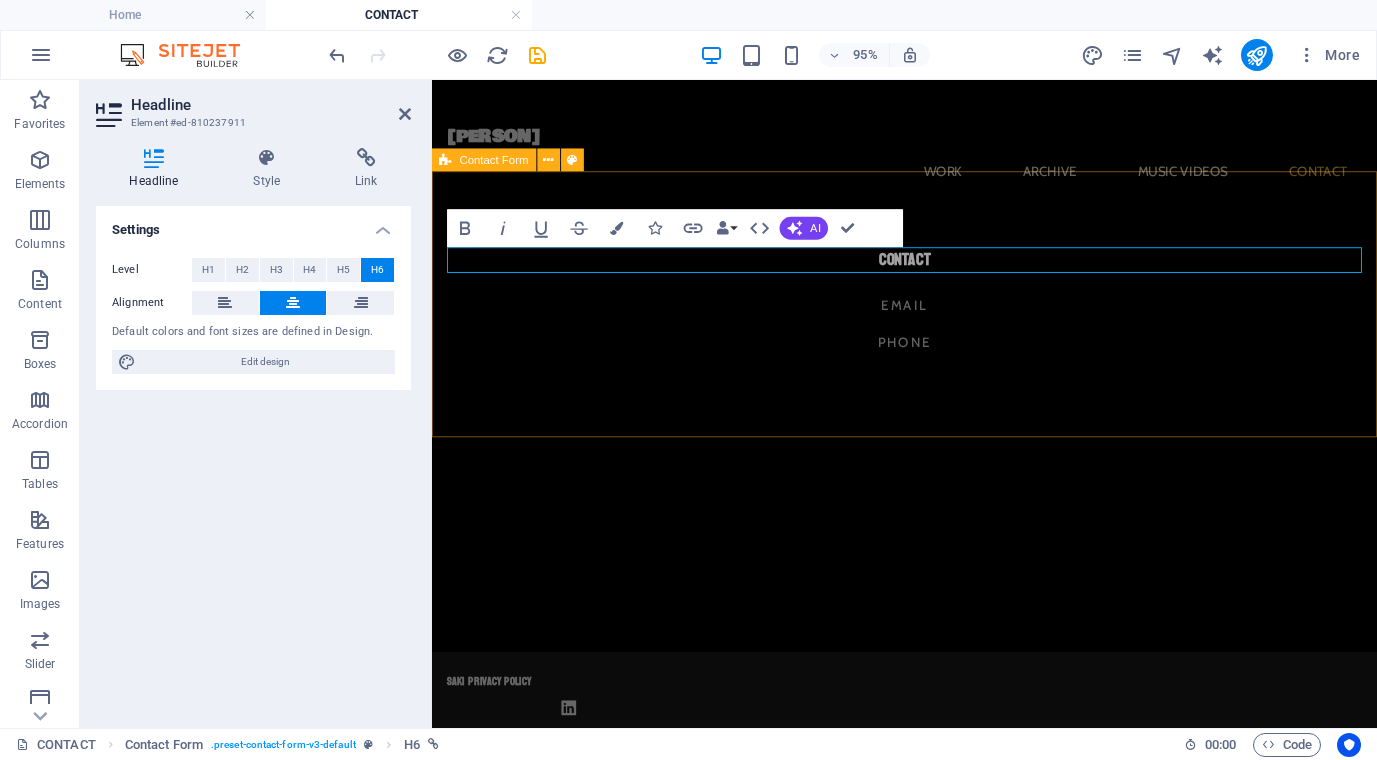 type 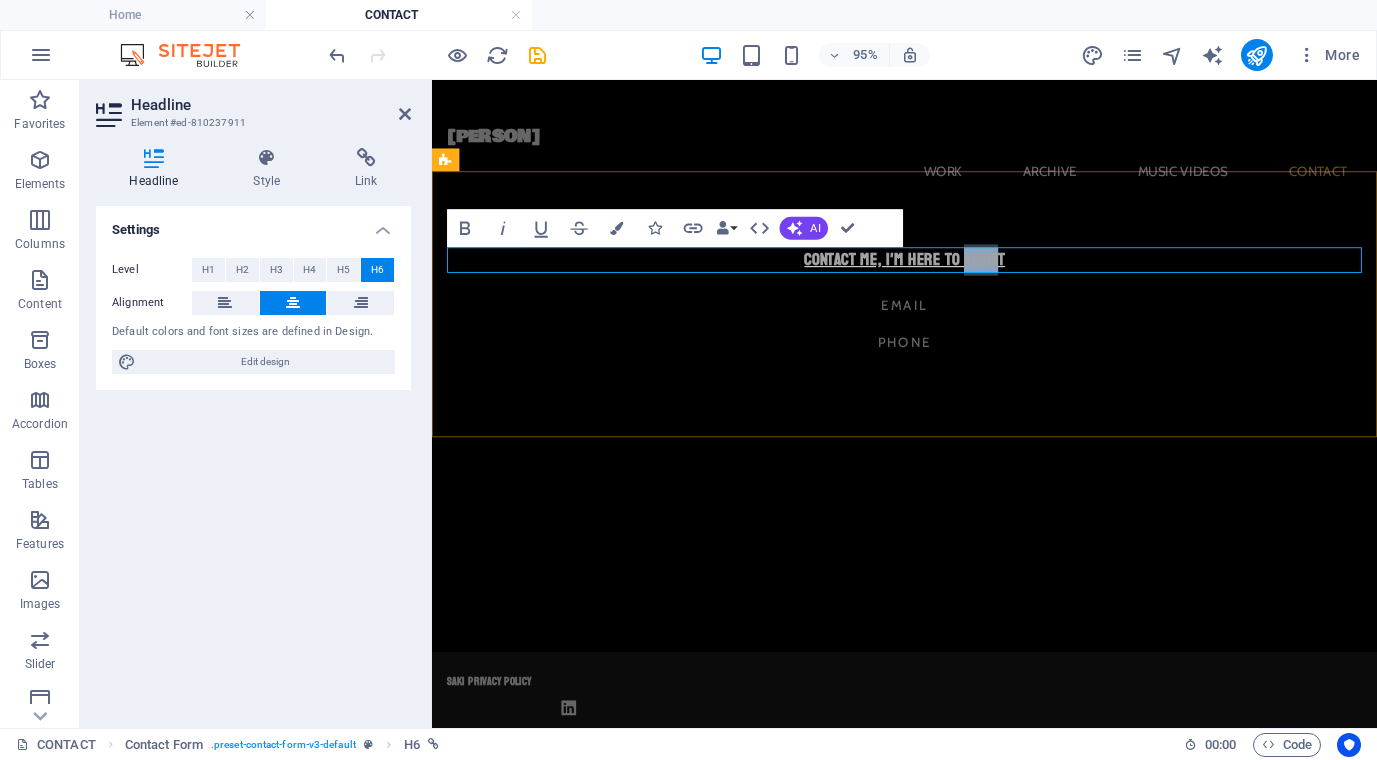 drag, startPoint x: 1036, startPoint y: 268, endPoint x: 999, endPoint y: 265, distance: 37.12142 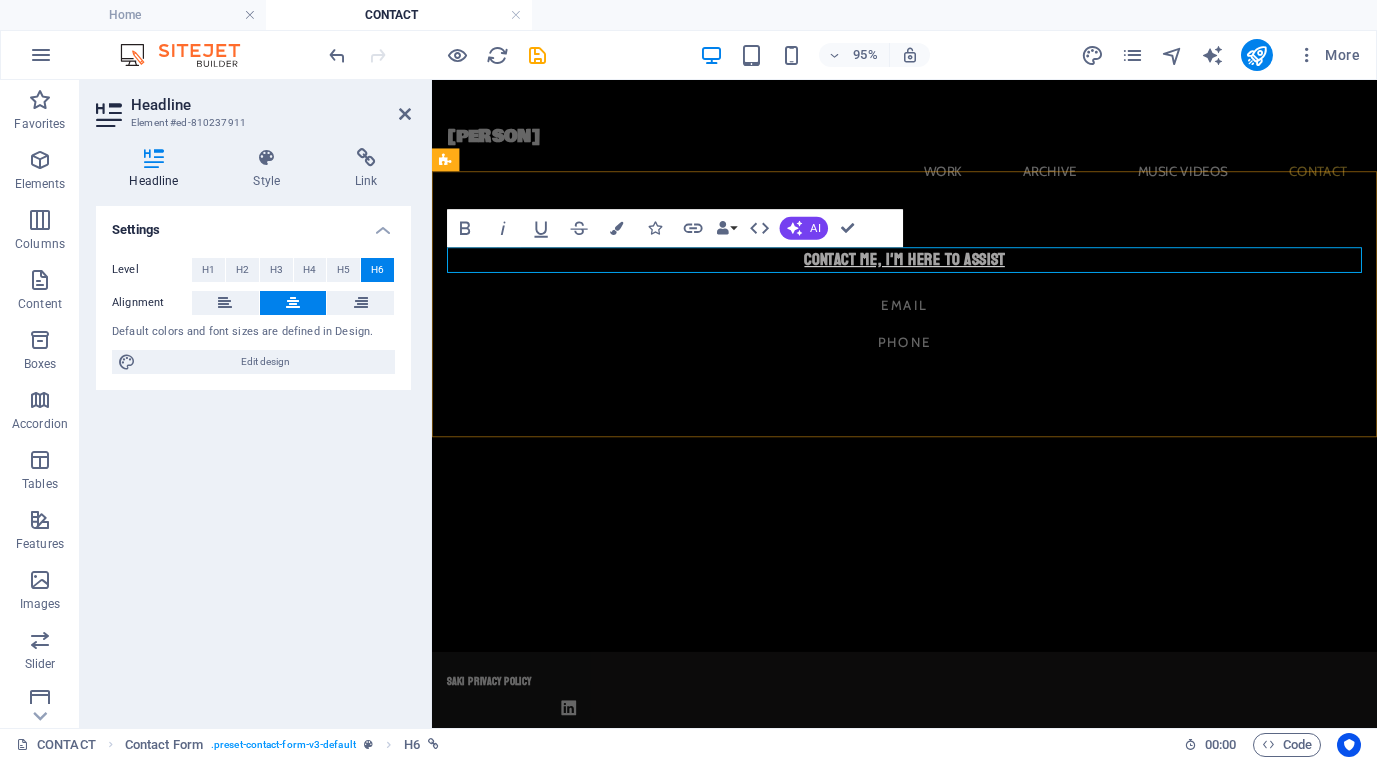 click on "Contact me, I'm here to assist" at bounding box center [929, 269] 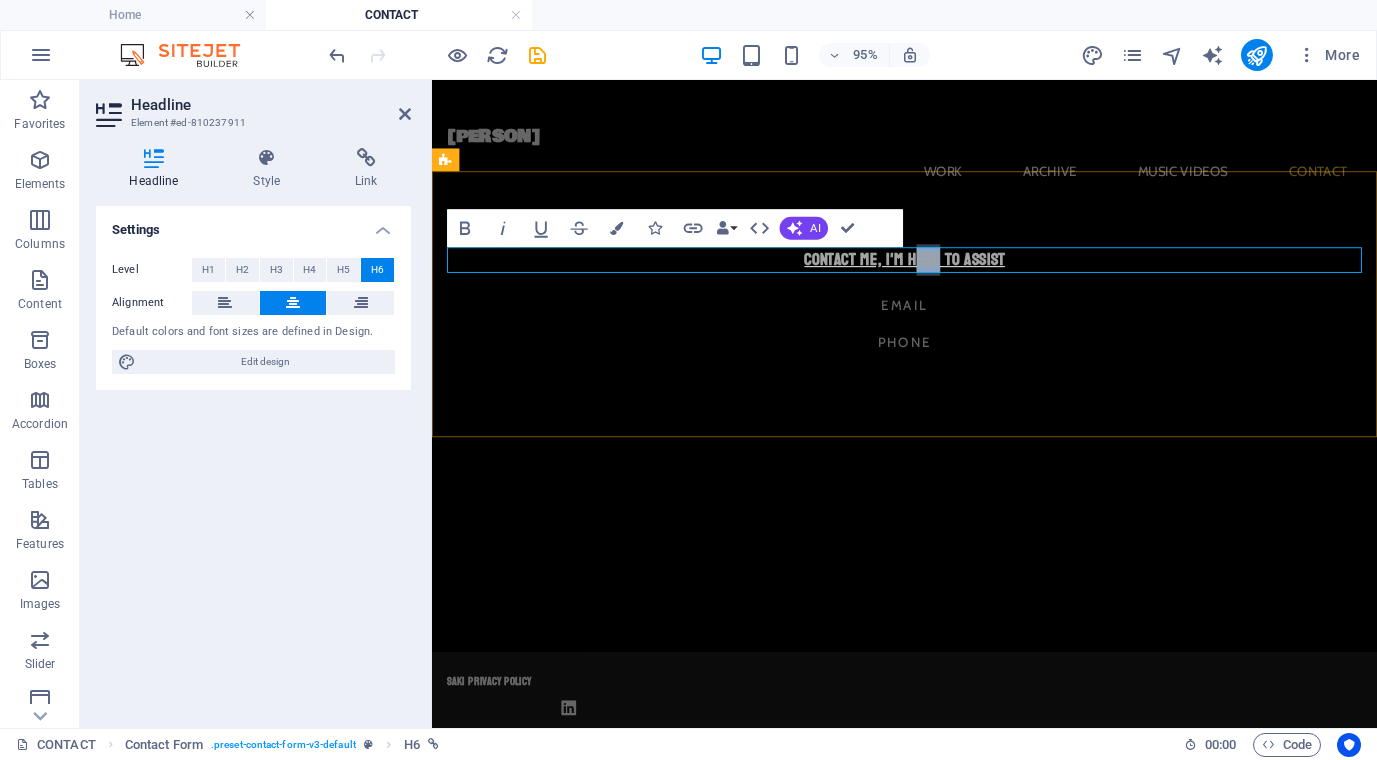 drag, startPoint x: 968, startPoint y: 266, endPoint x: 945, endPoint y: 265, distance: 23.021729 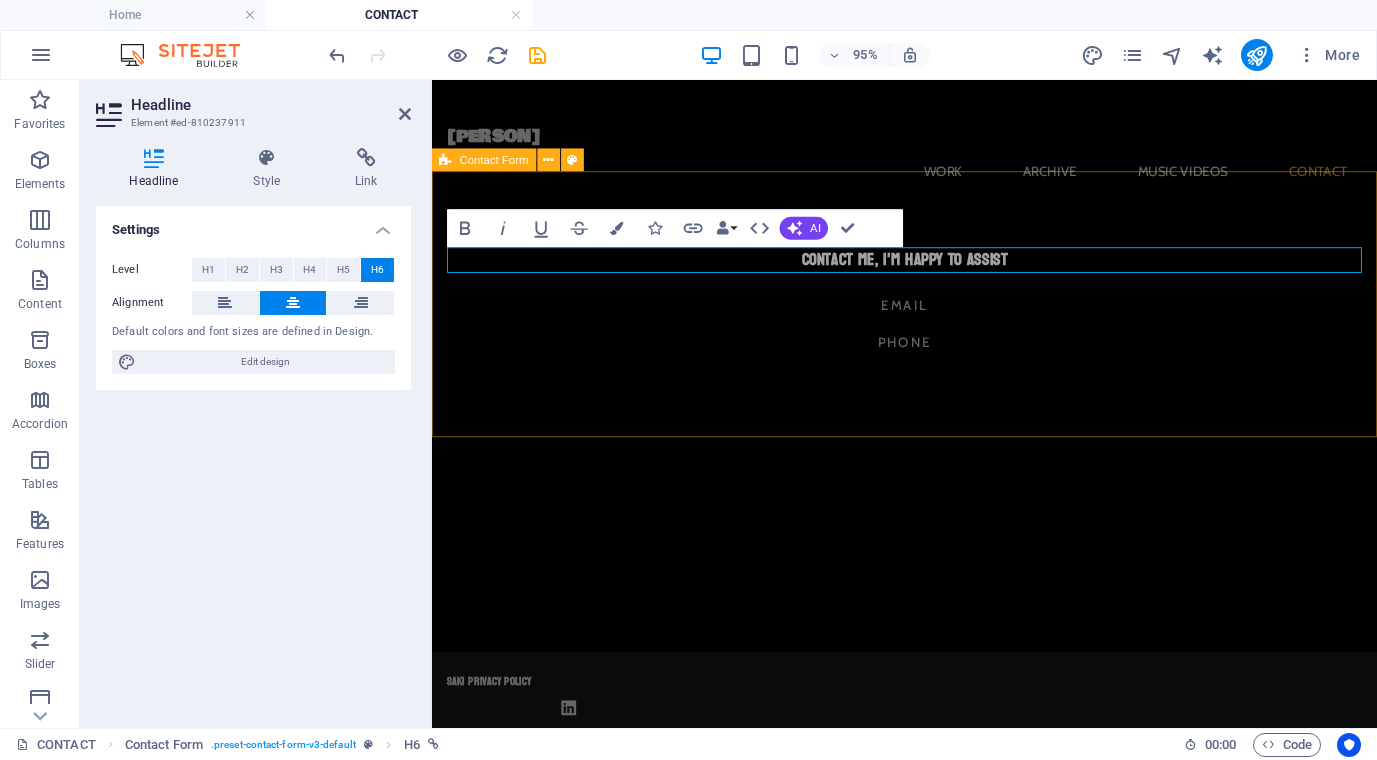 click on "Contact me, I'm happy to assist Email phone" at bounding box center (929, 316) 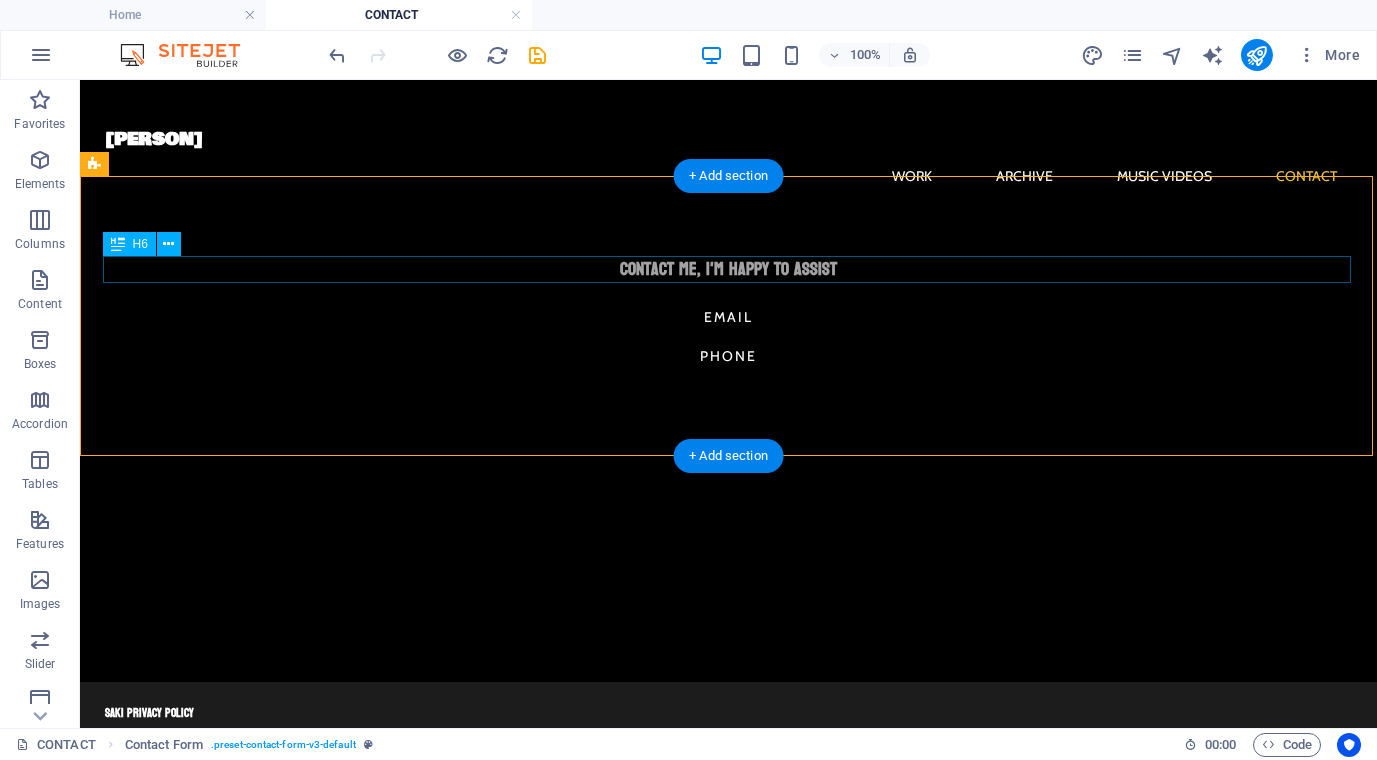 click on "Contact me, I'm happy to assist" at bounding box center [729, 269] 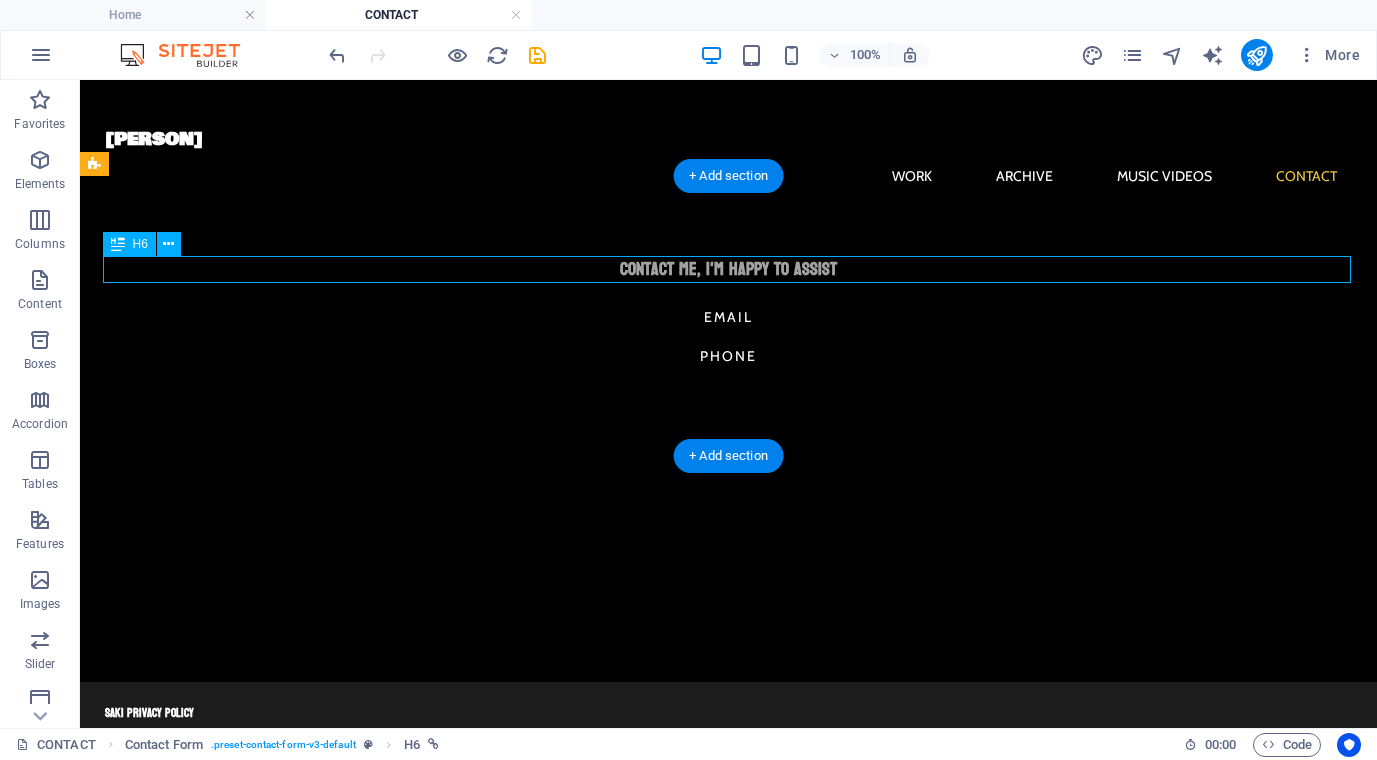 click on "Contact me, I'm happy to assist" at bounding box center [729, 269] 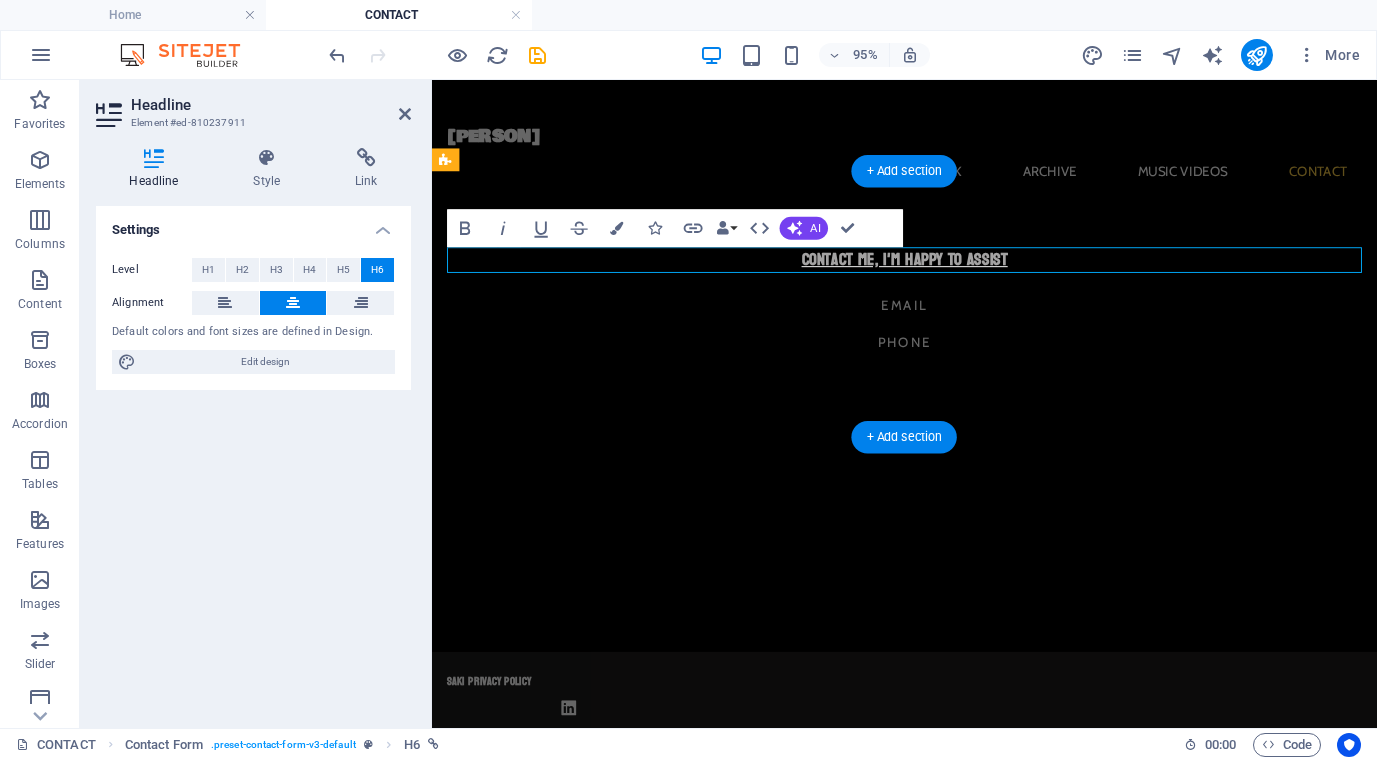click on "Contact me, I'm happy to assist" at bounding box center (929, 269) 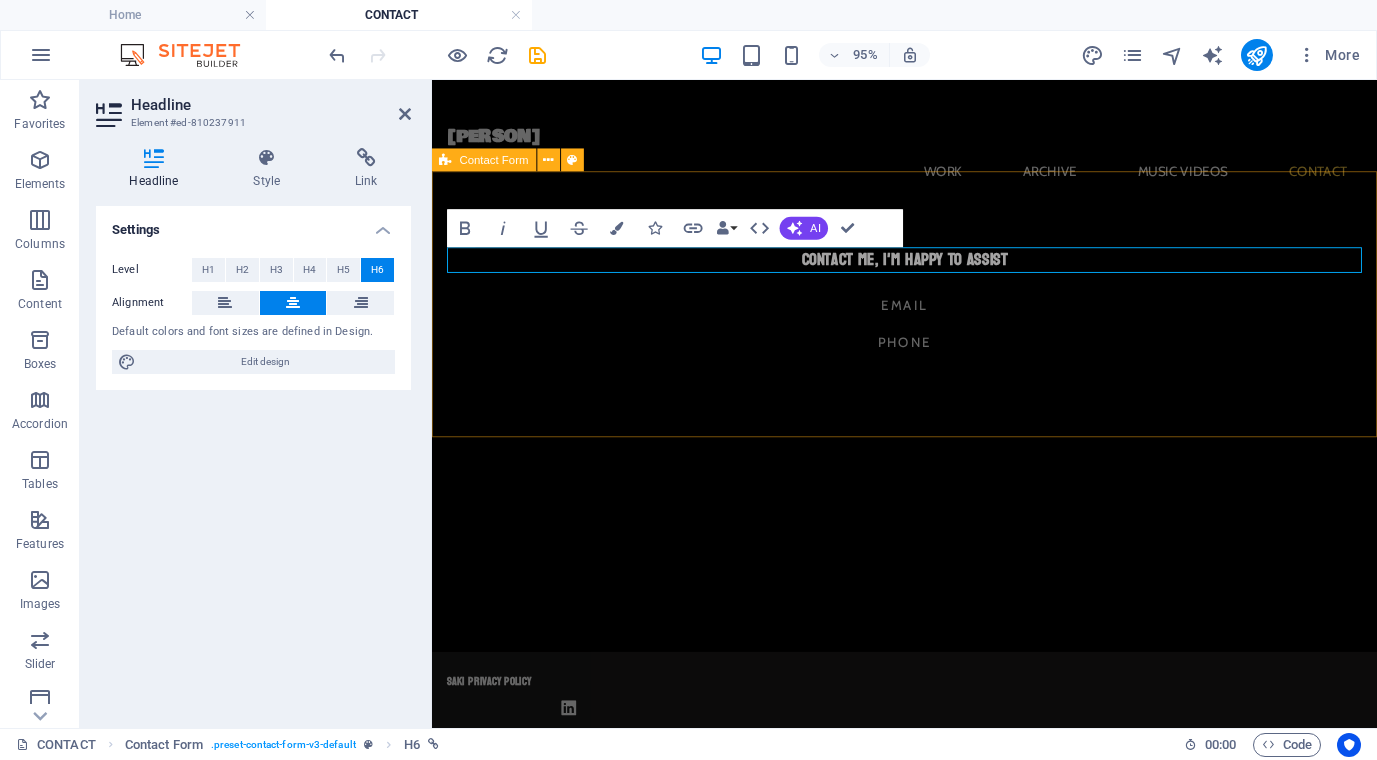 click on "Contact me, I'm happy to assist Email phone" at bounding box center (929, 316) 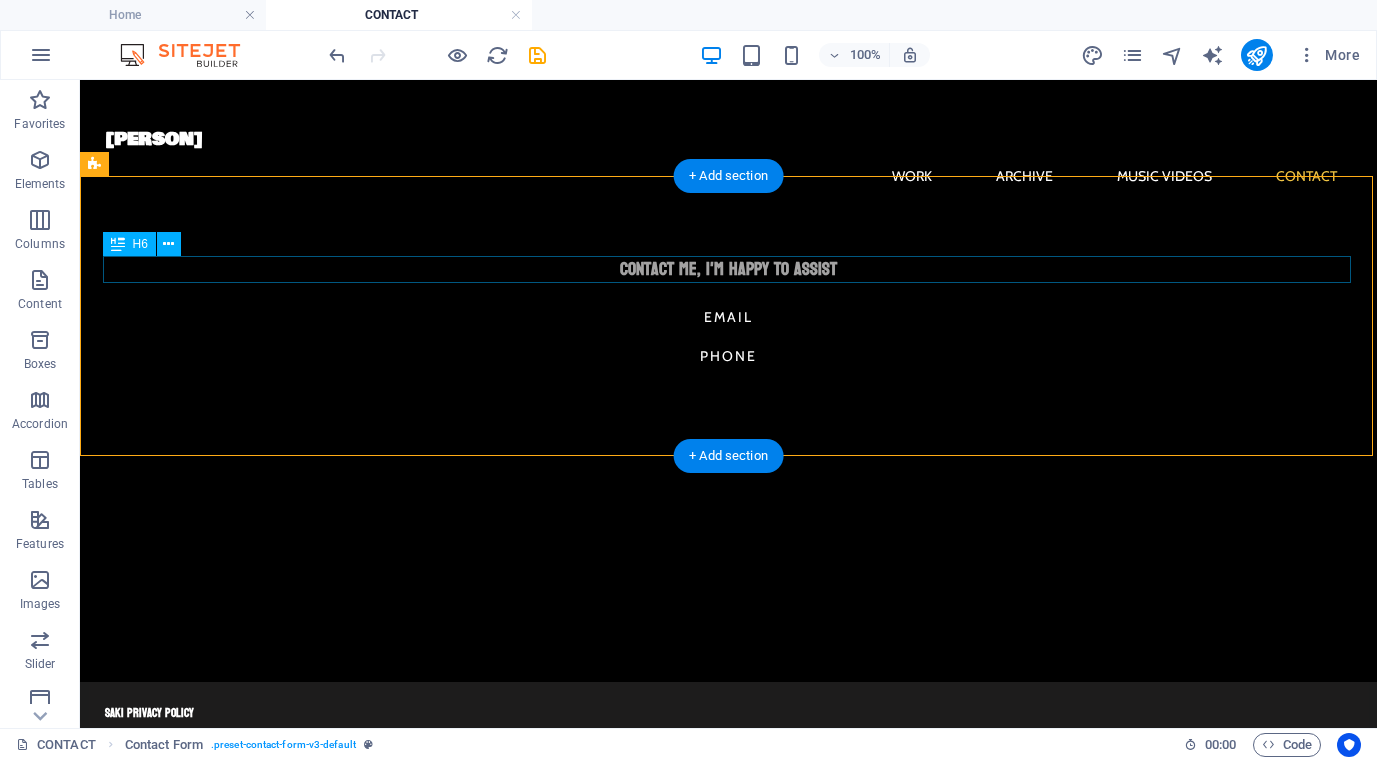 click on "Contact me, I'm happy to assist" at bounding box center (729, 269) 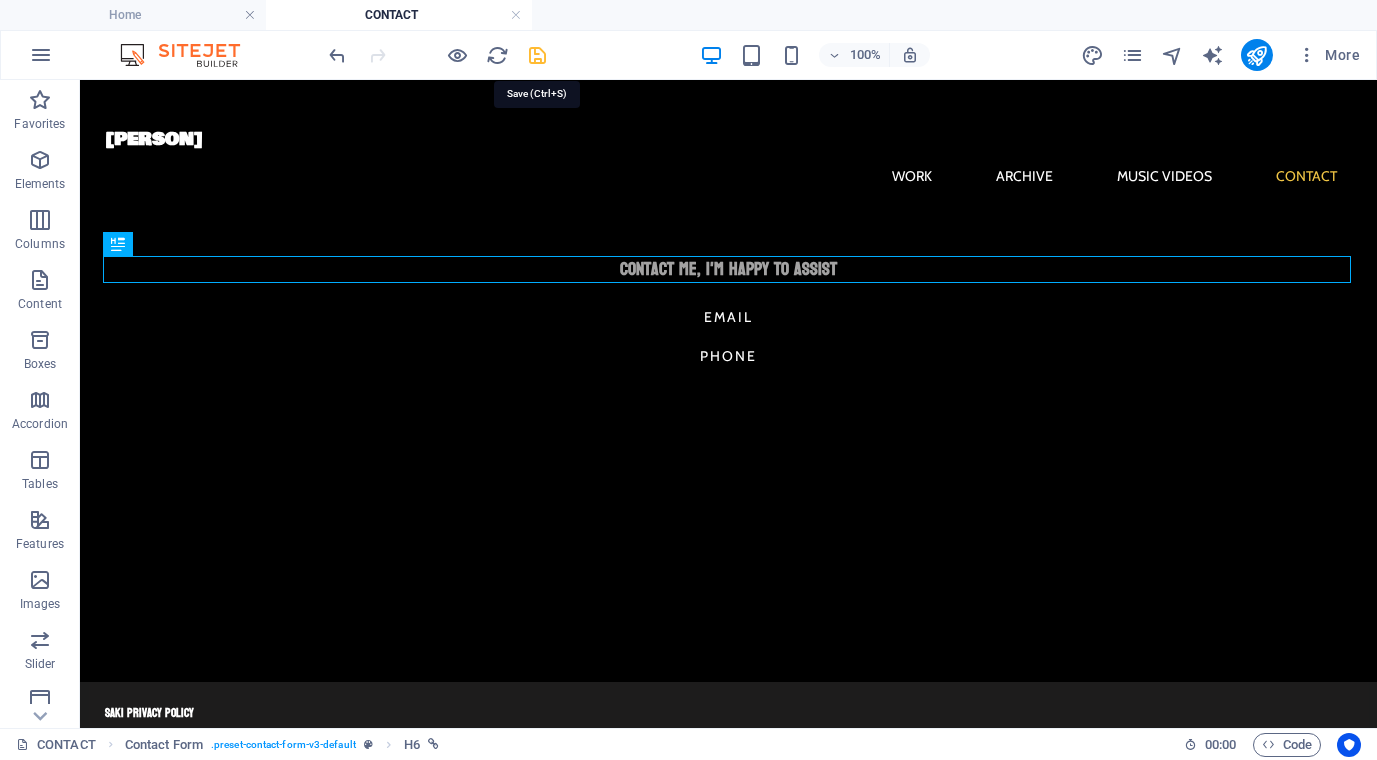 click at bounding box center [537, 55] 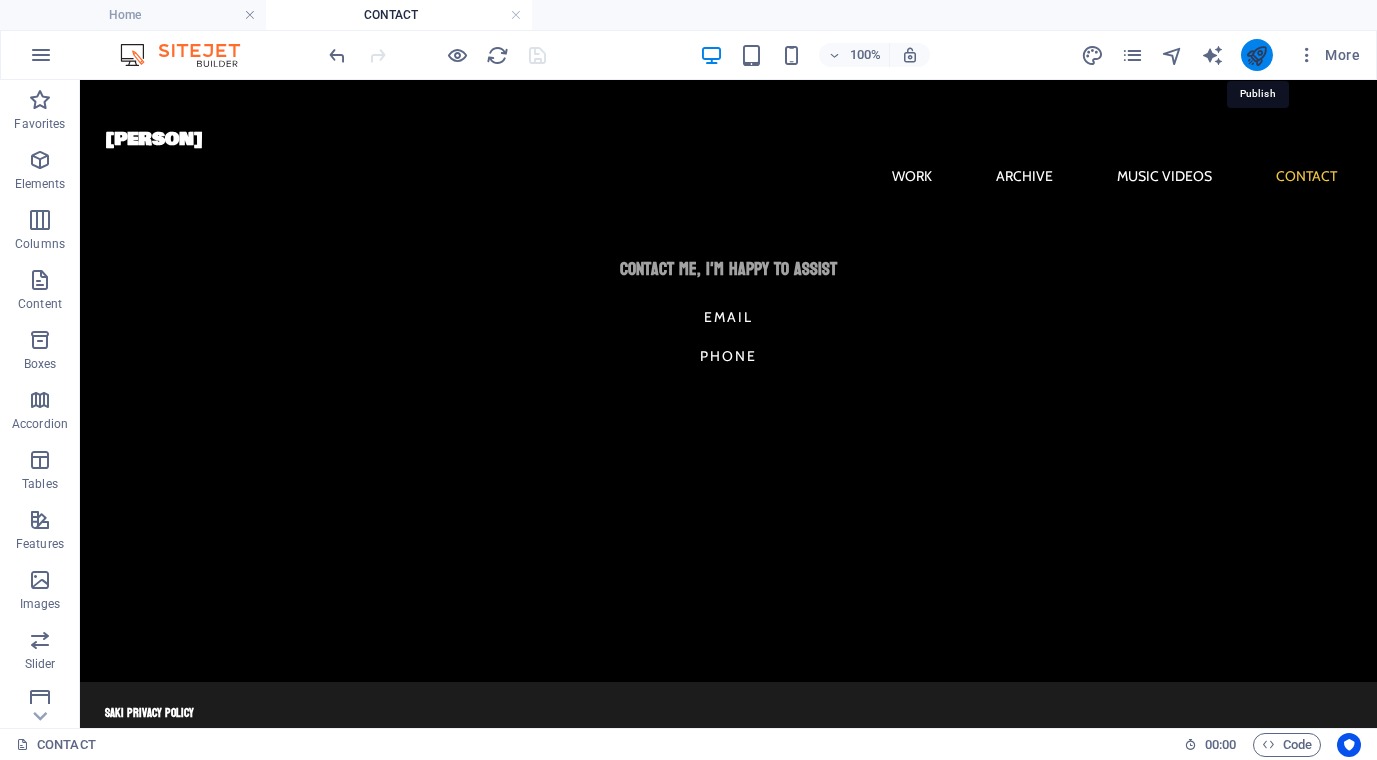 click at bounding box center [1256, 55] 